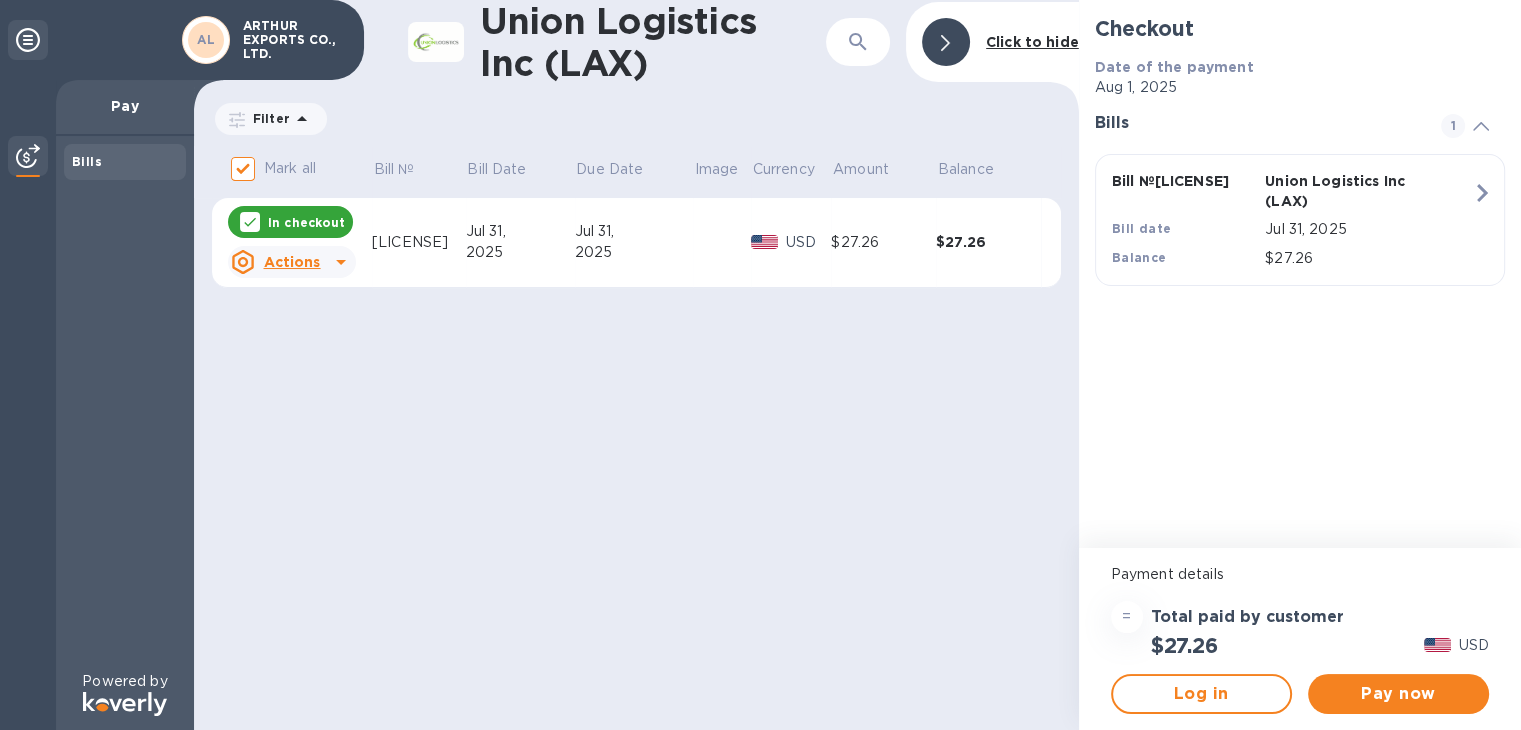 scroll, scrollTop: 0, scrollLeft: 0, axis: both 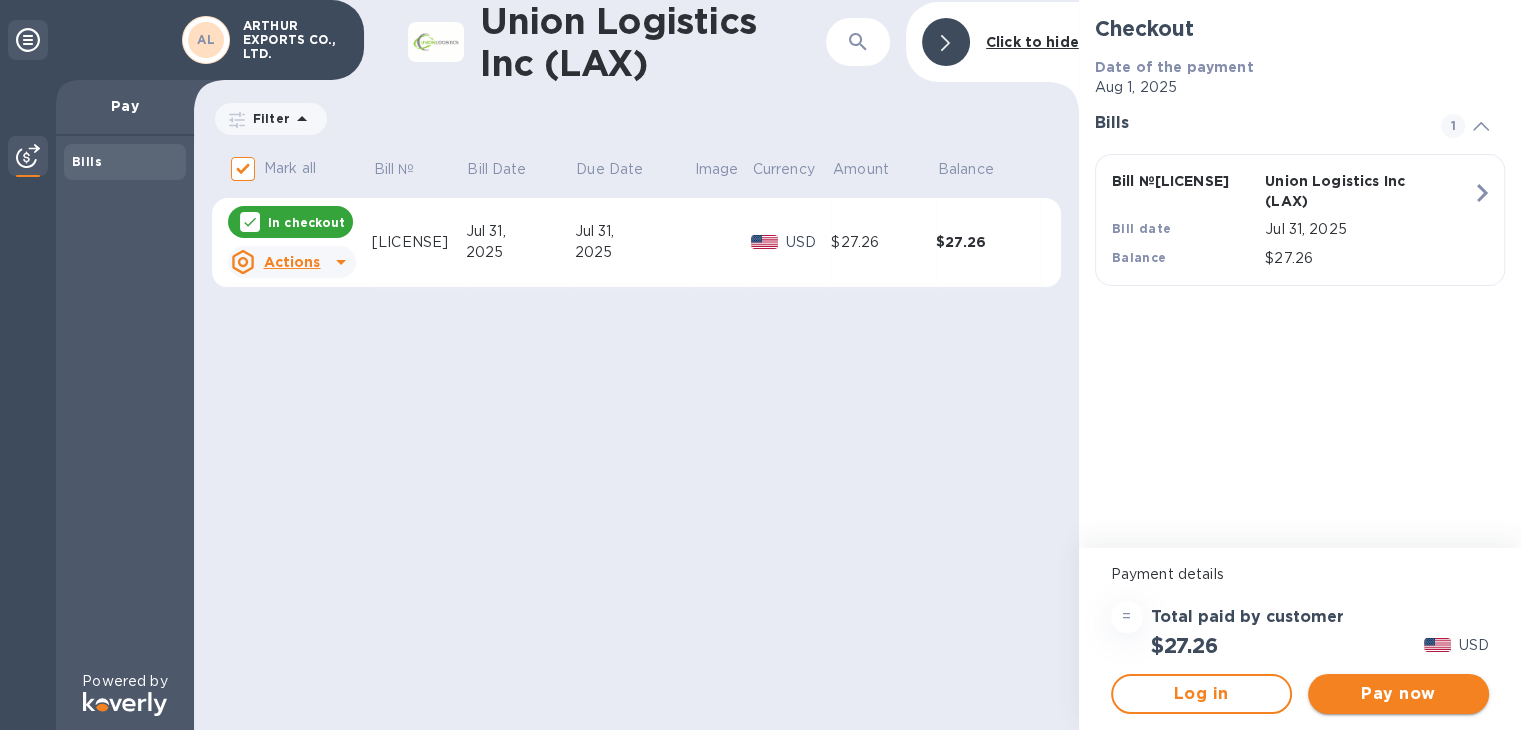 click on "Pay now" at bounding box center [1398, 694] 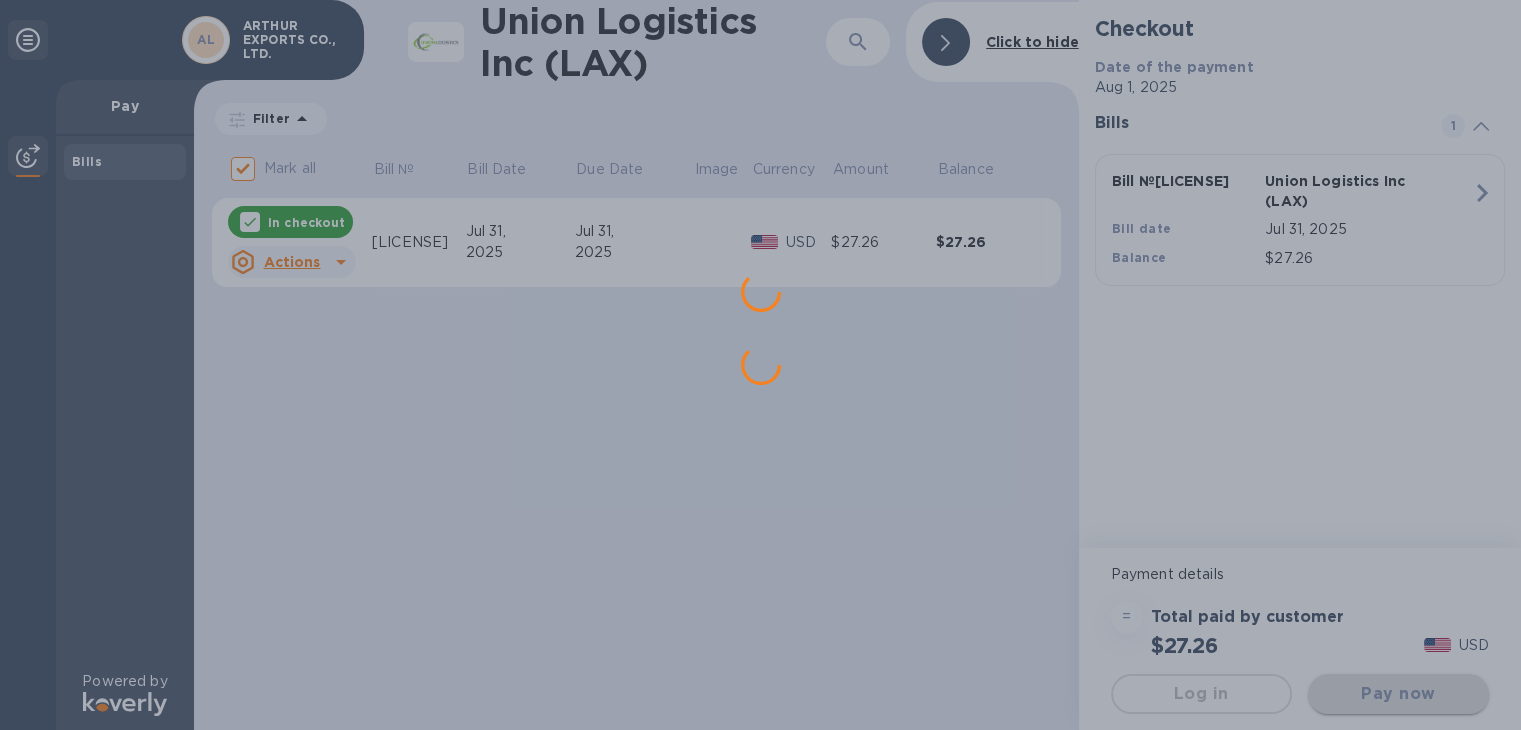 scroll, scrollTop: 0, scrollLeft: 0, axis: both 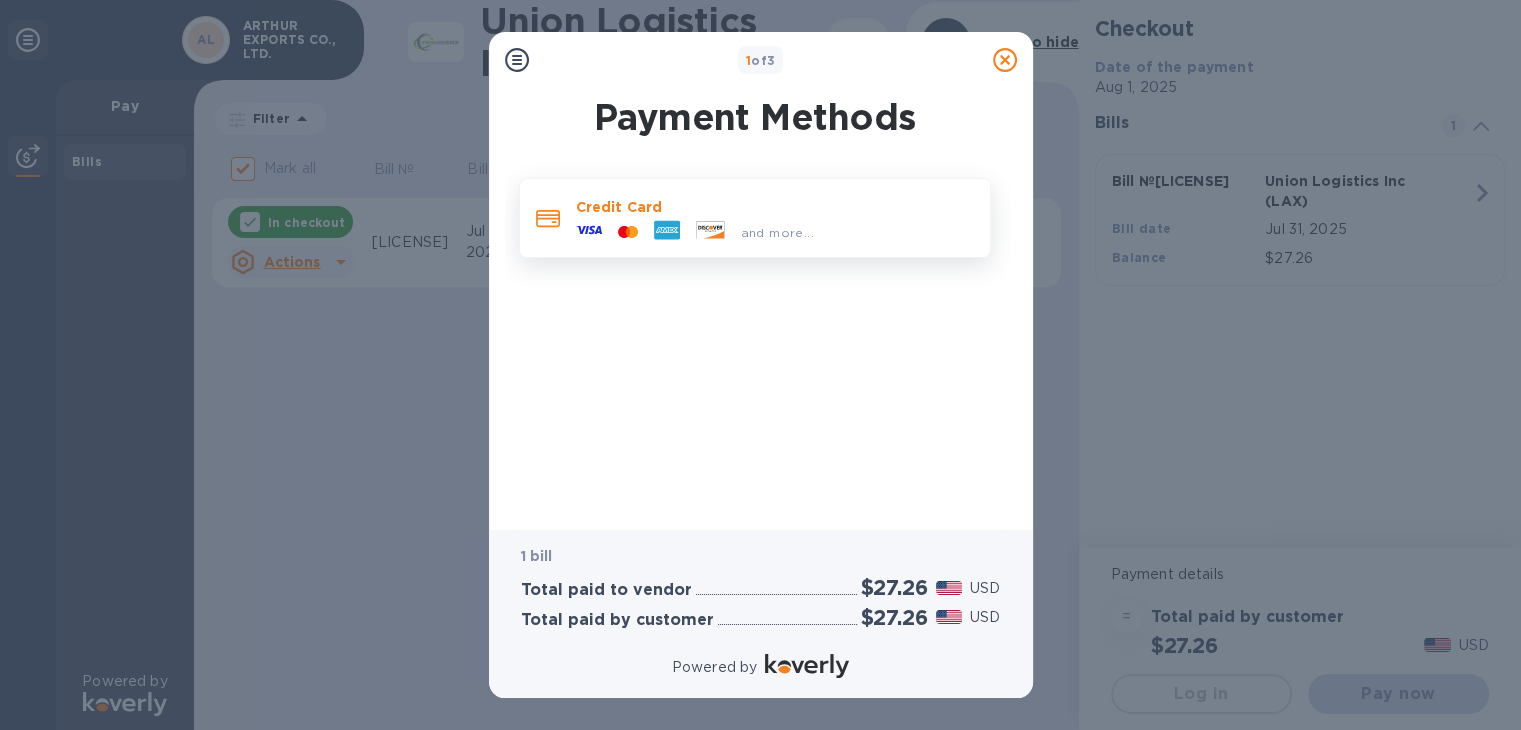 click 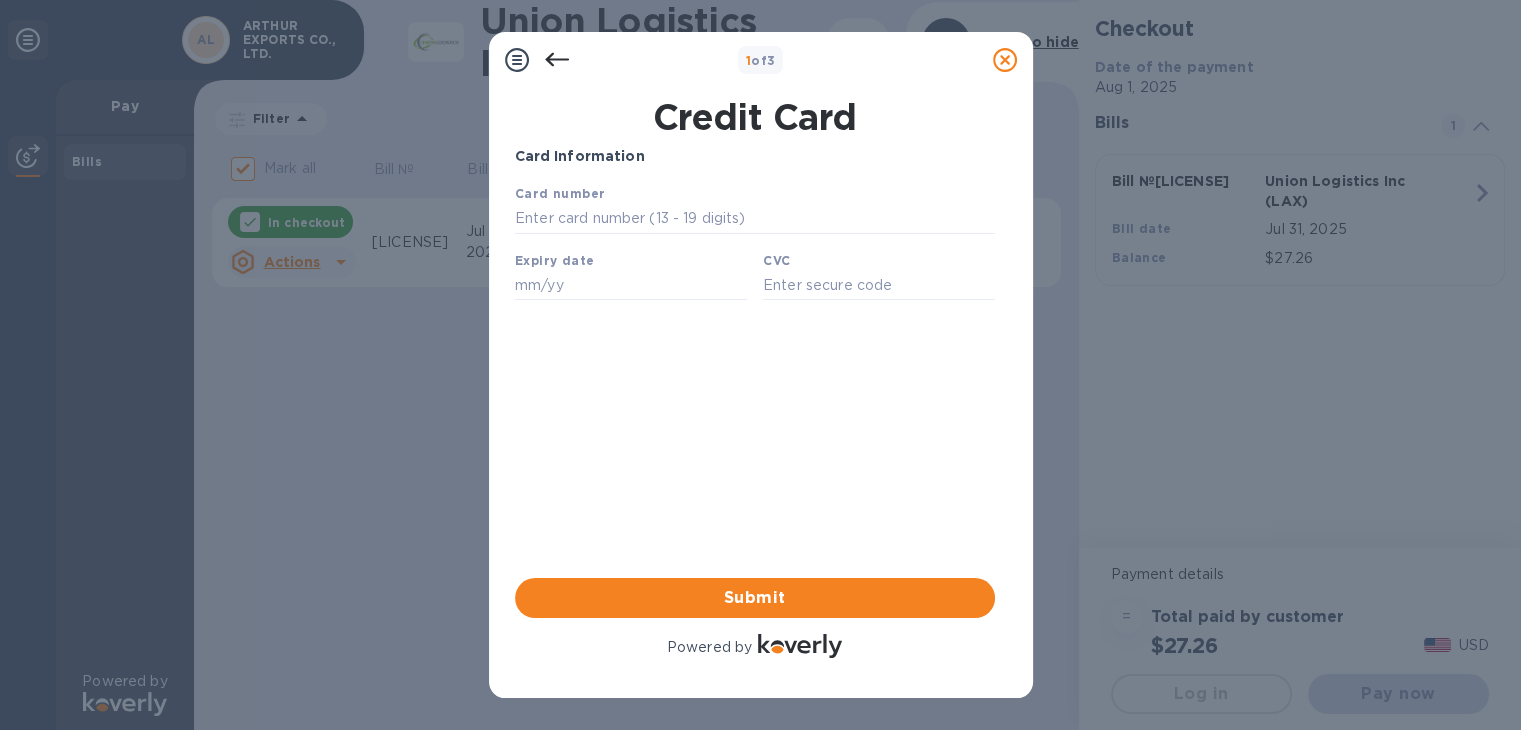 scroll, scrollTop: 0, scrollLeft: 0, axis: both 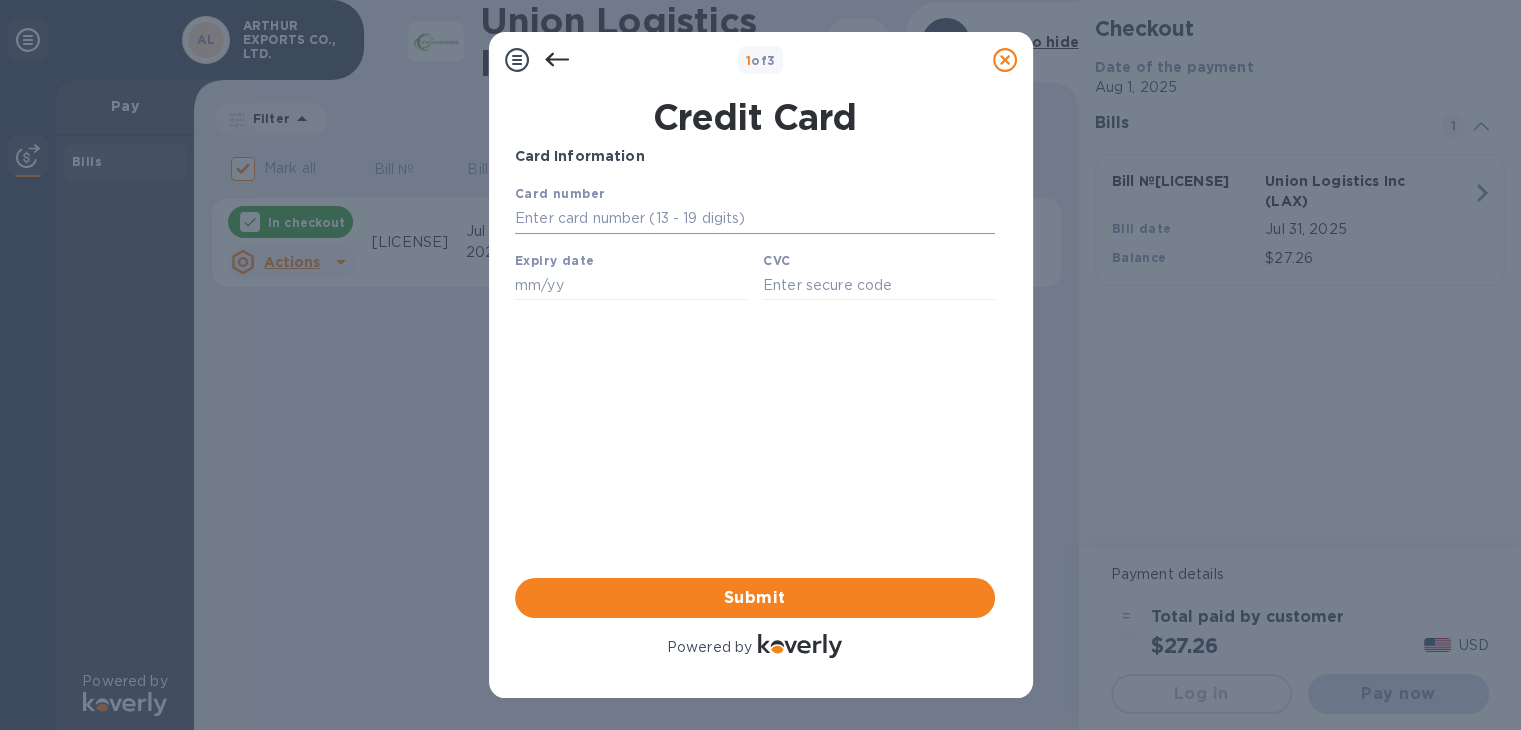click at bounding box center (754, 219) 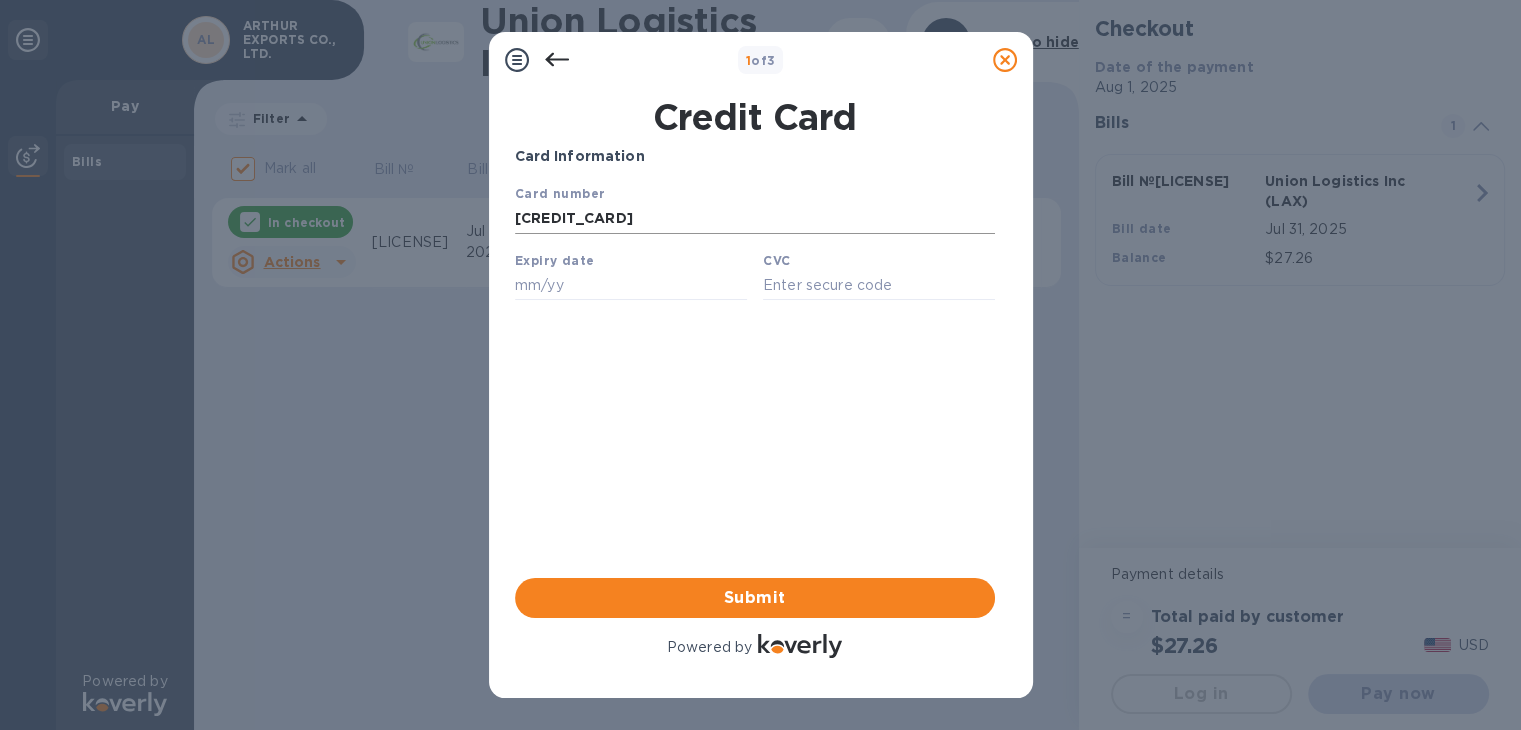type on "[DATE]" 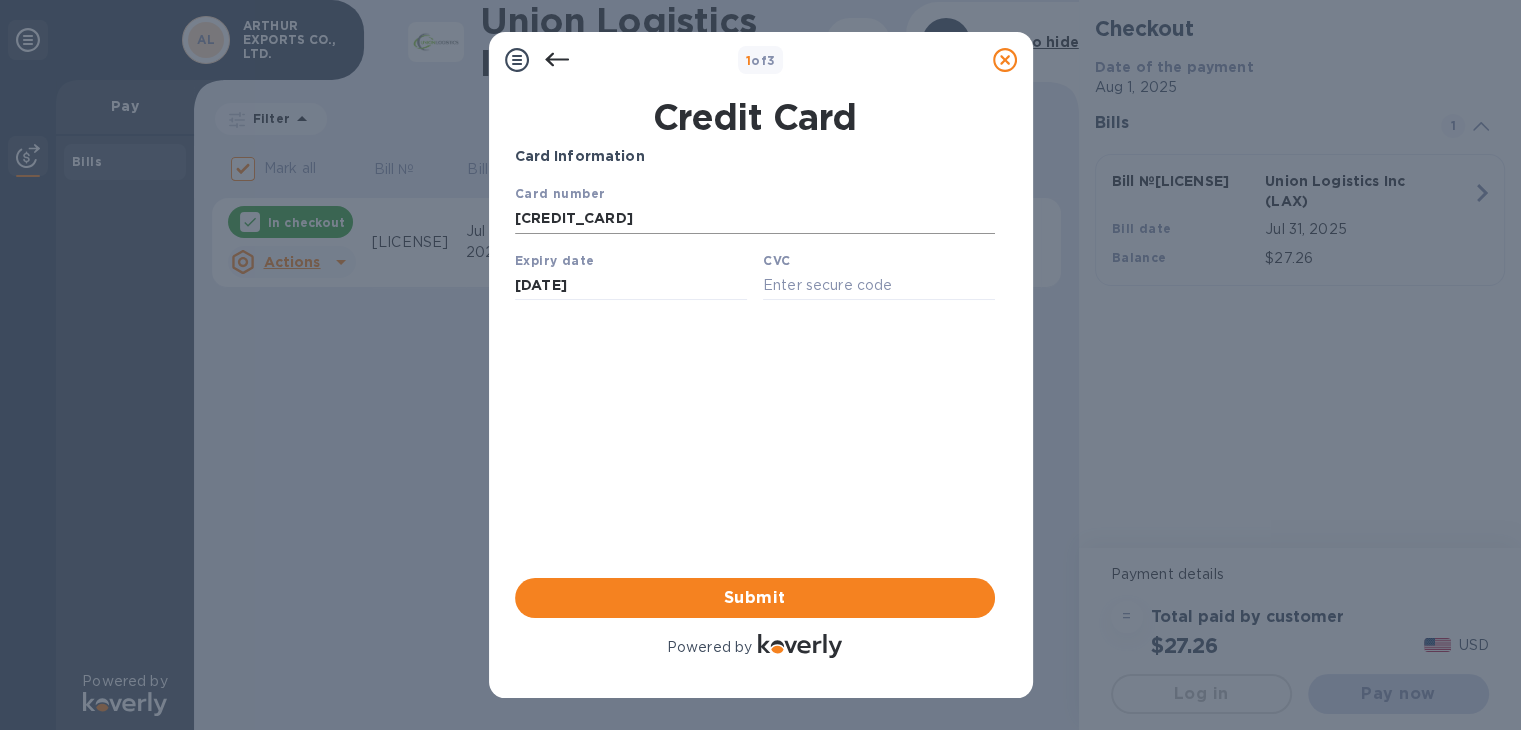 type on "[NUMBER]" 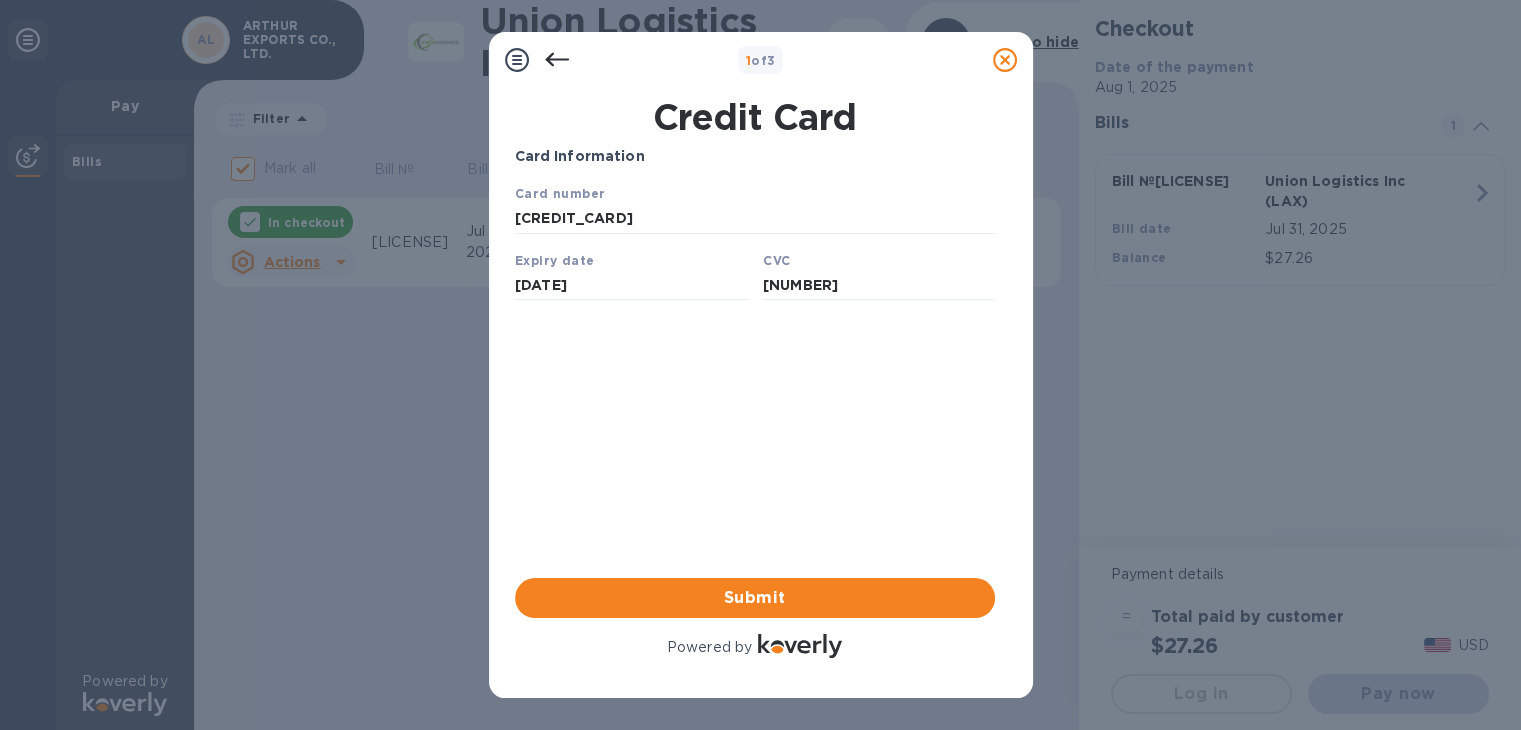 scroll, scrollTop: 0, scrollLeft: 0, axis: both 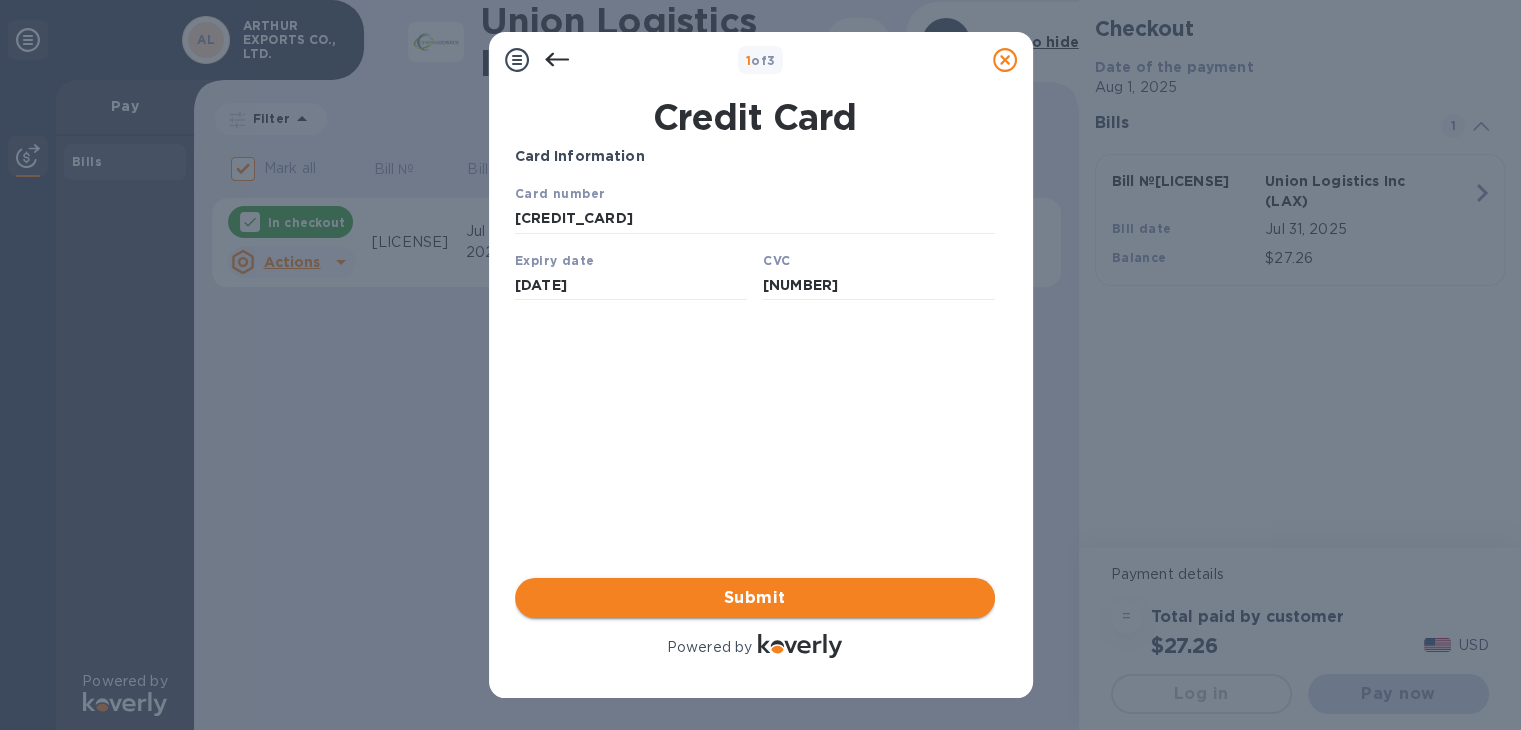 click on "Submit" at bounding box center (755, 598) 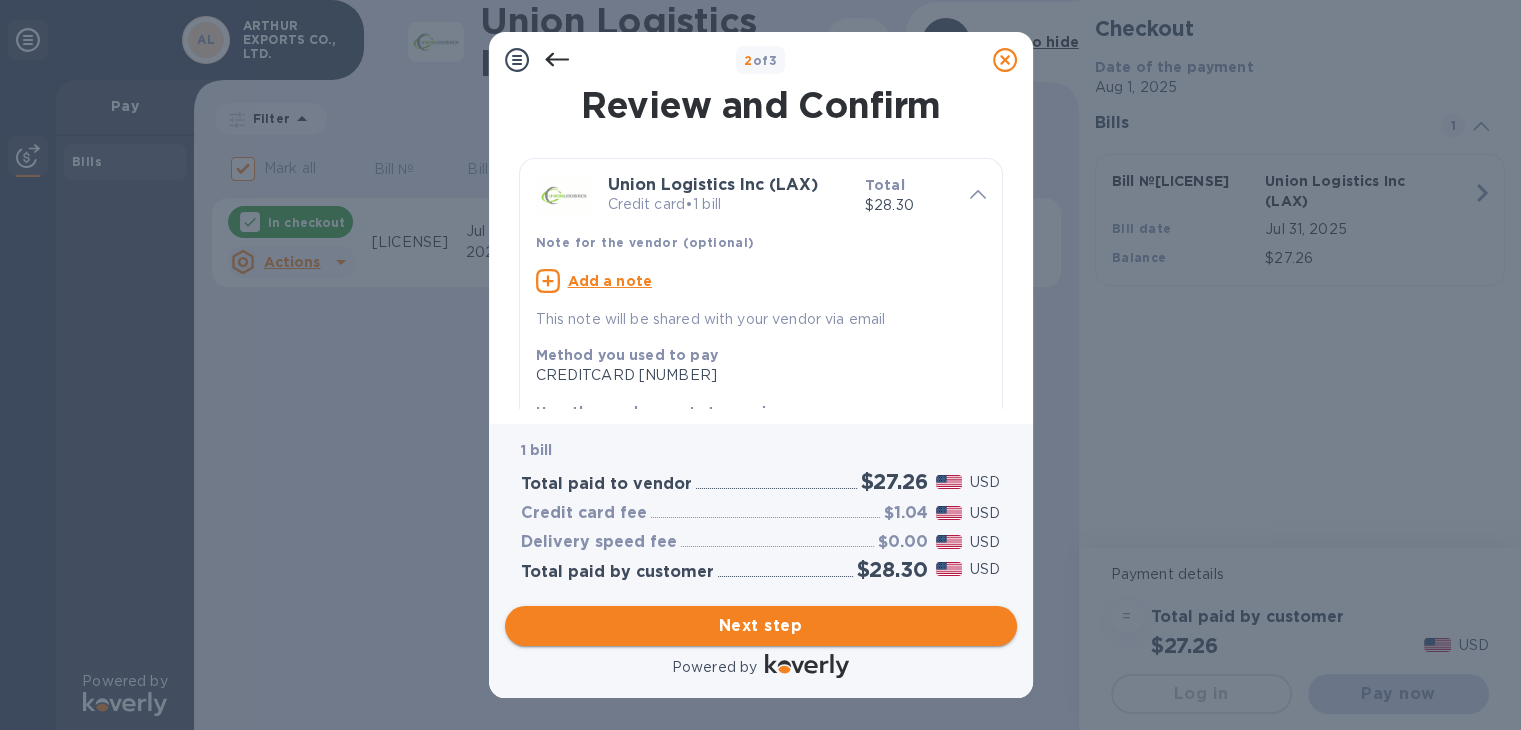 click on "Next step" at bounding box center [761, 626] 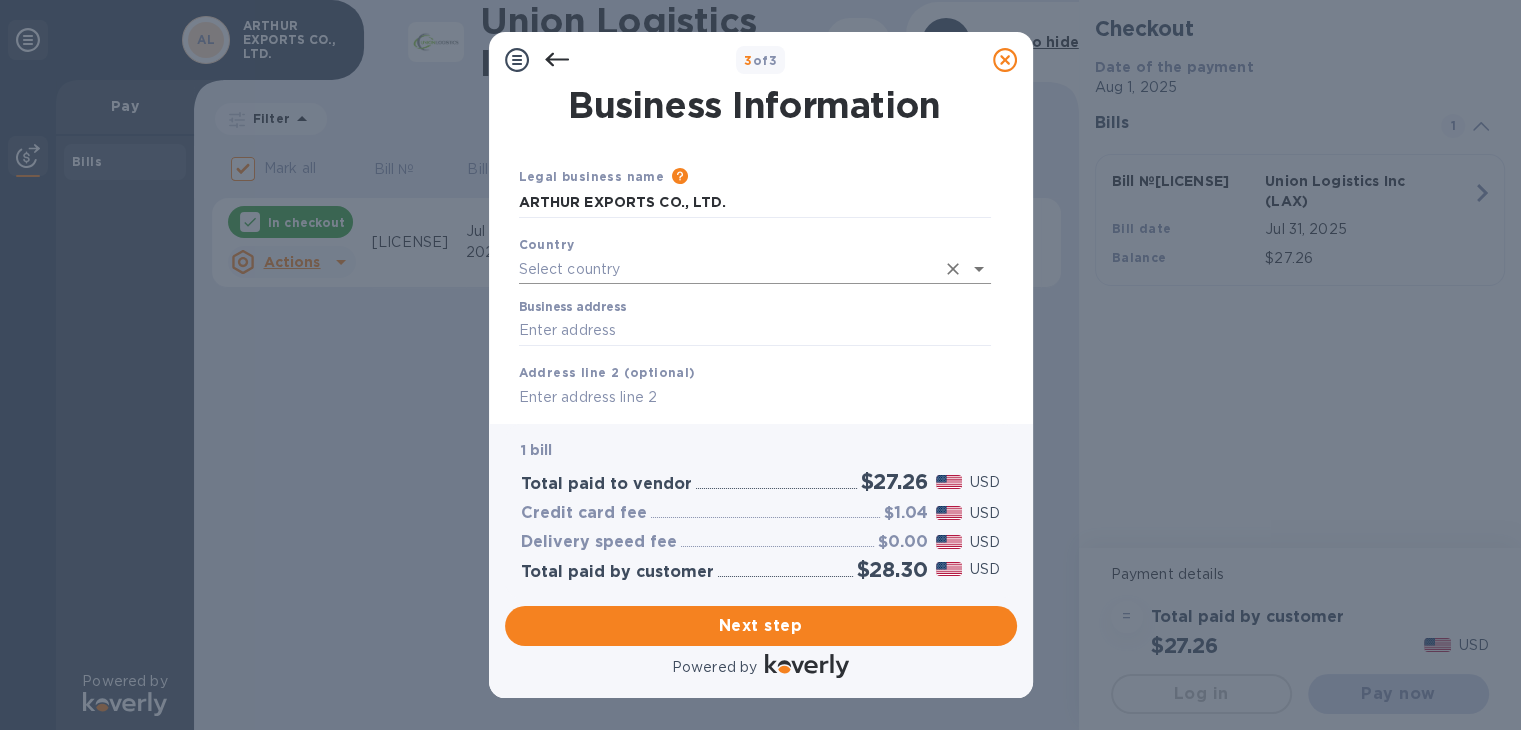 click 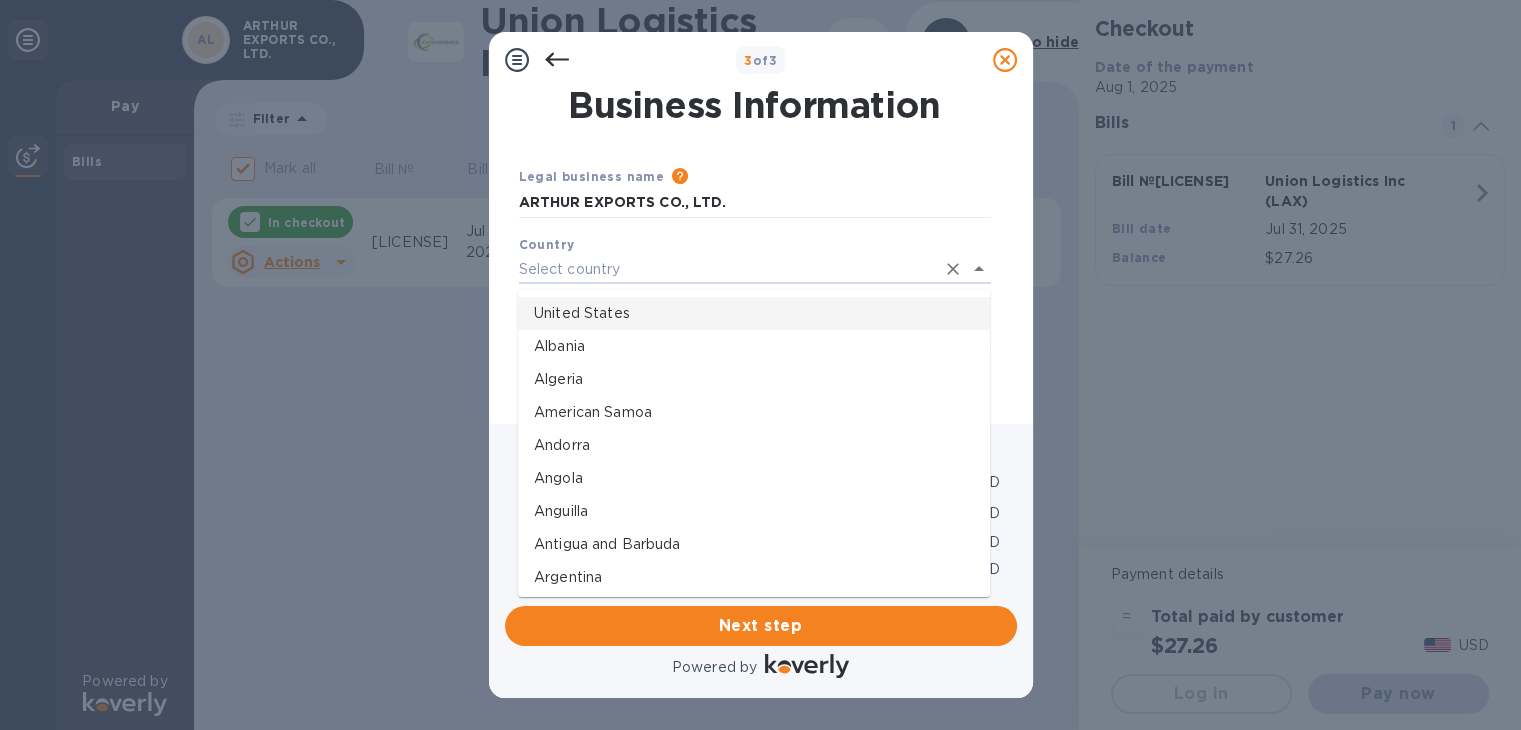 click on "United States" at bounding box center (754, 313) 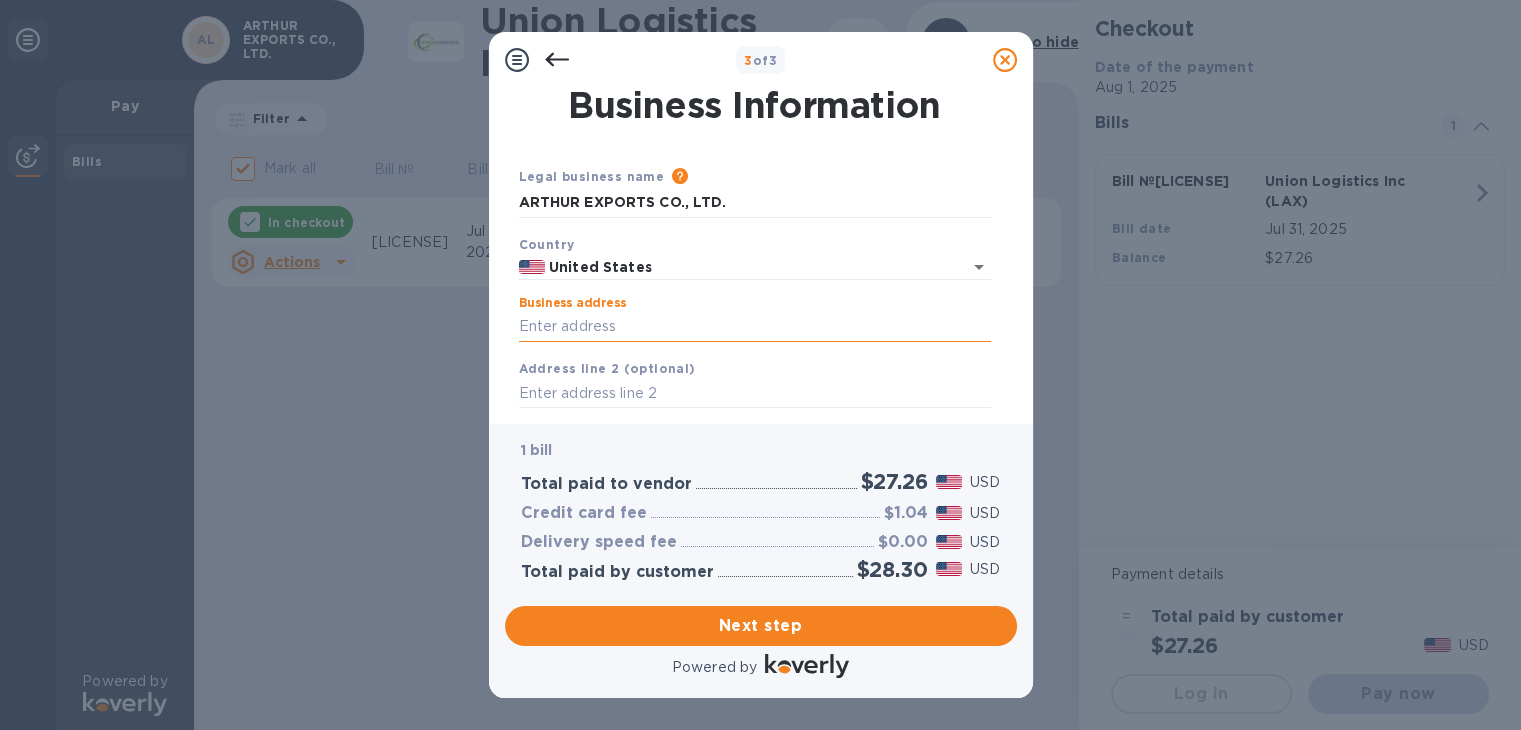 click on "Business address" at bounding box center (755, 327) 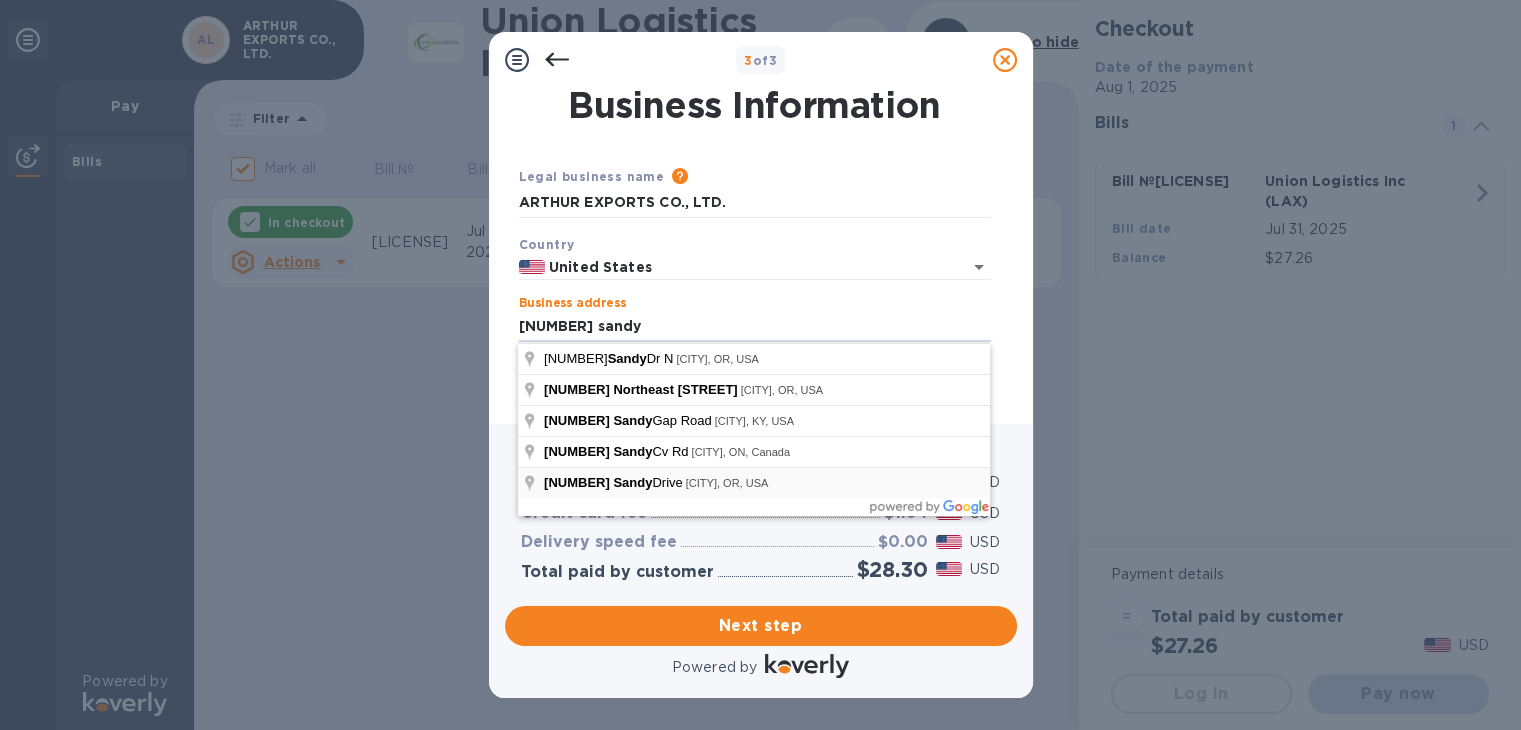 type on "[NUMBER] [STREET]" 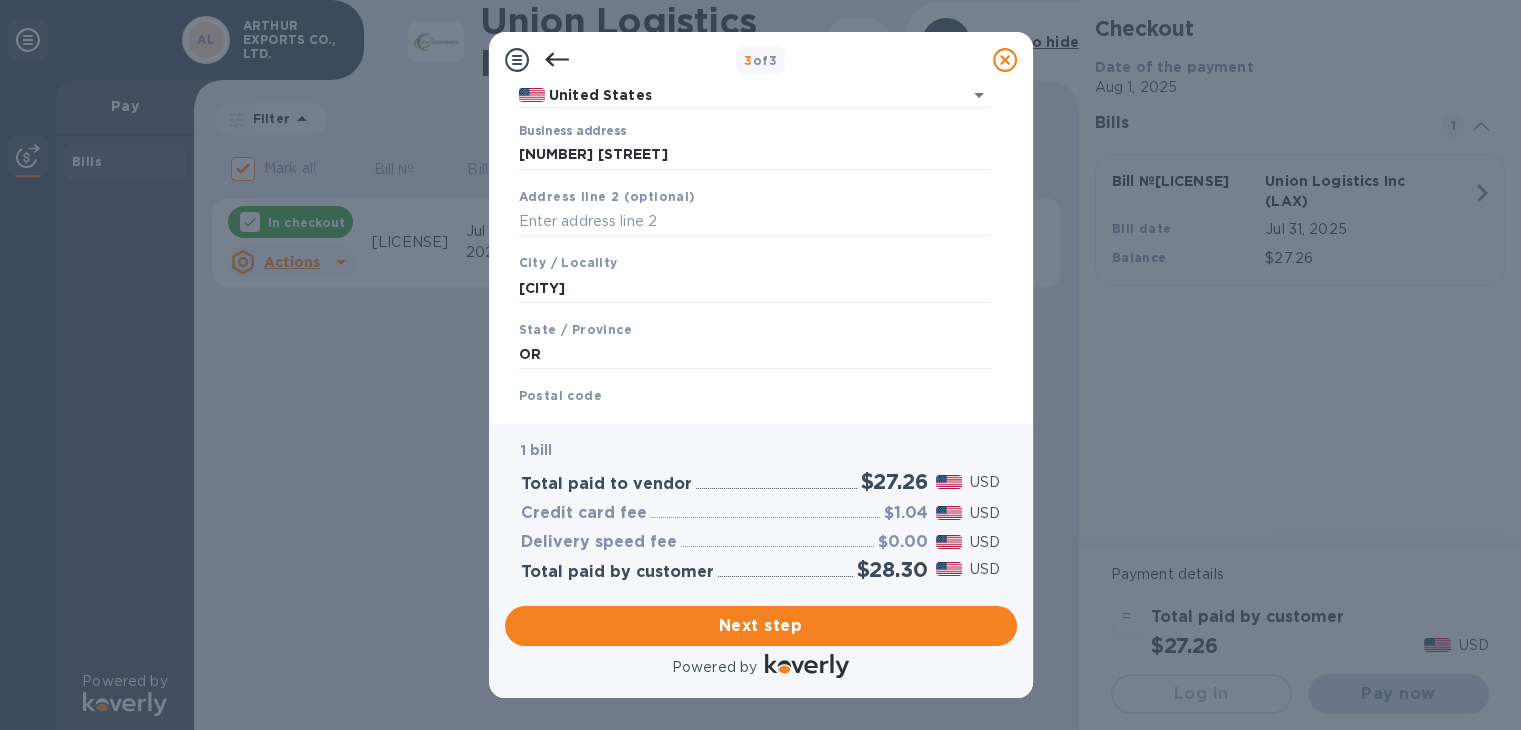 scroll, scrollTop: 251, scrollLeft: 0, axis: vertical 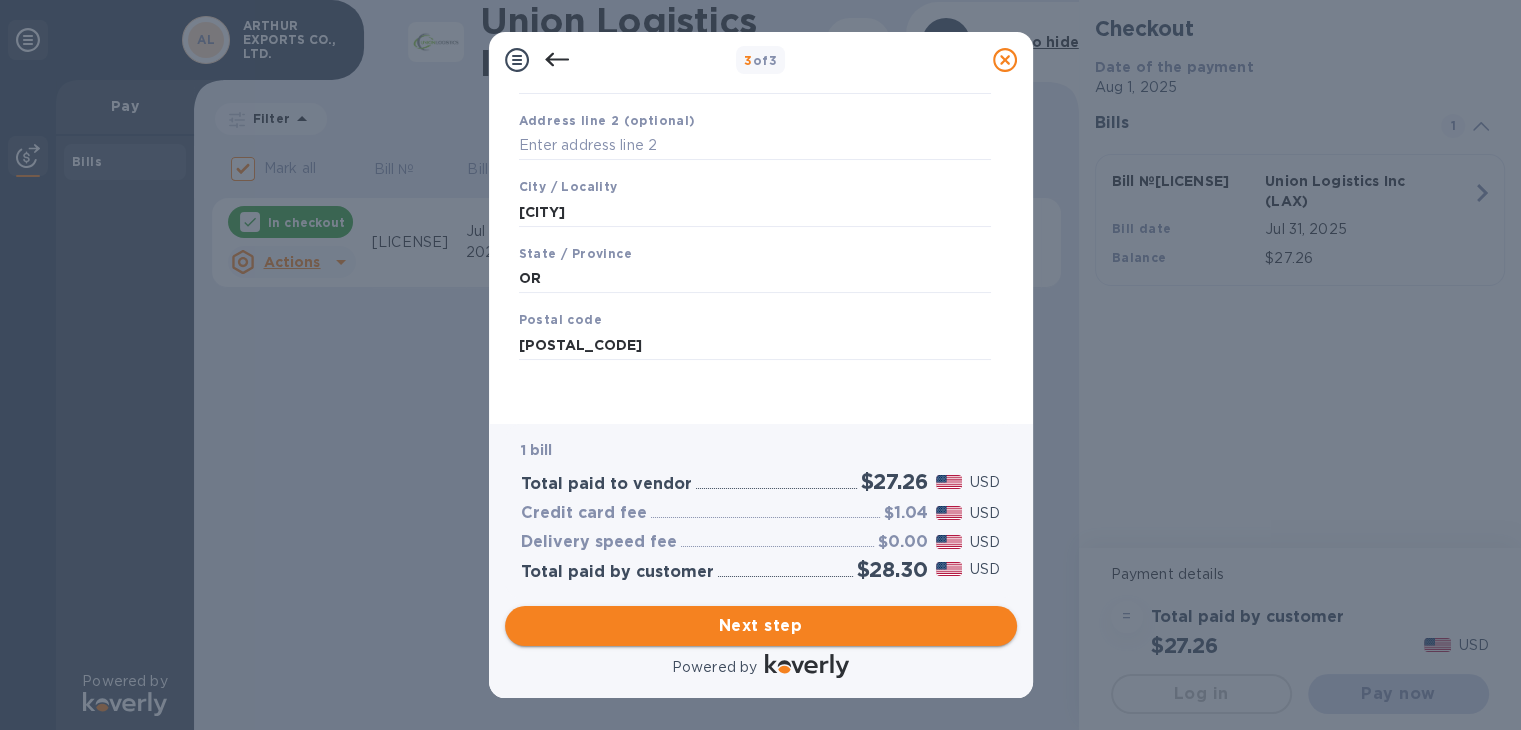 click on "Next step" at bounding box center [761, 626] 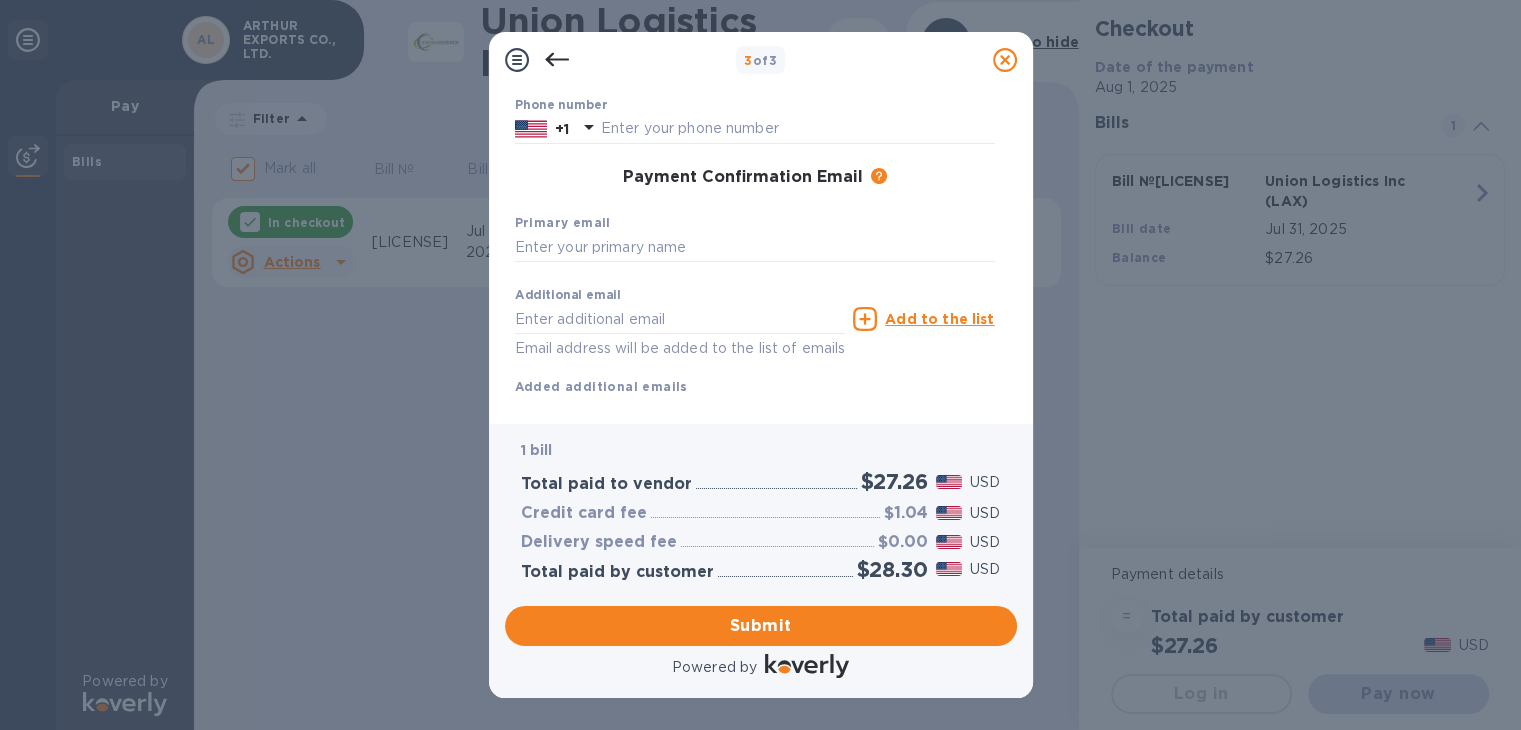 scroll, scrollTop: 297, scrollLeft: 0, axis: vertical 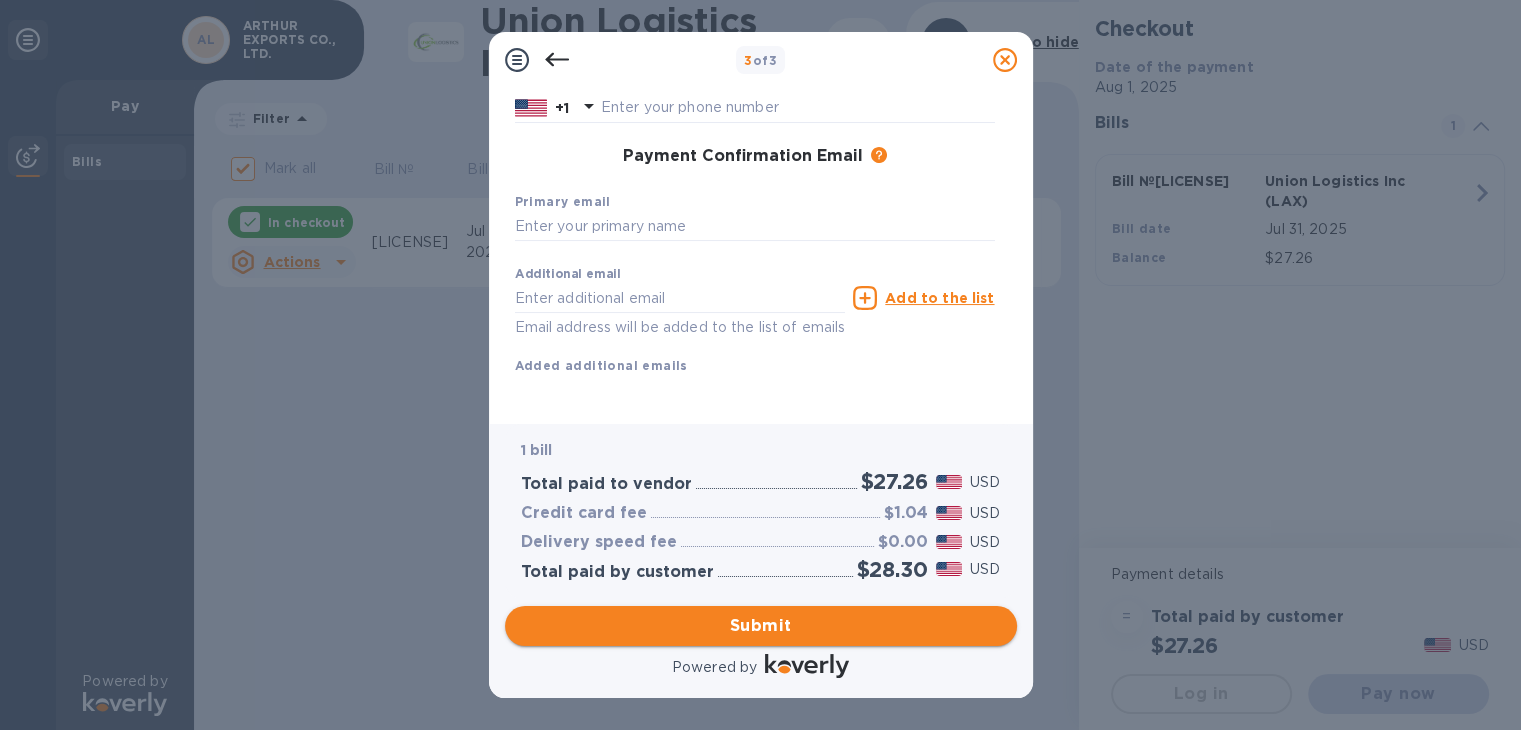 click on "Submit" at bounding box center [761, 626] 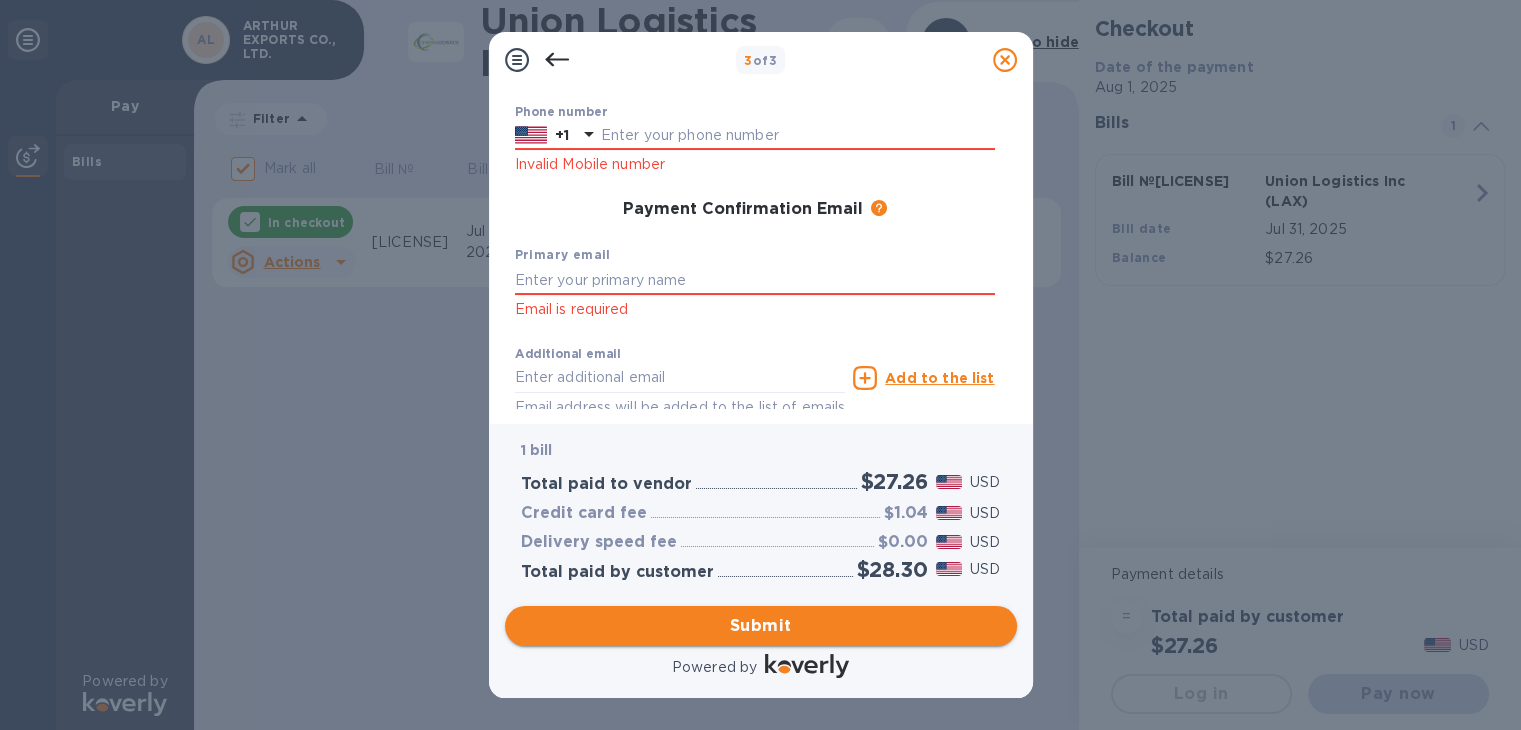 scroll, scrollTop: 350, scrollLeft: 0, axis: vertical 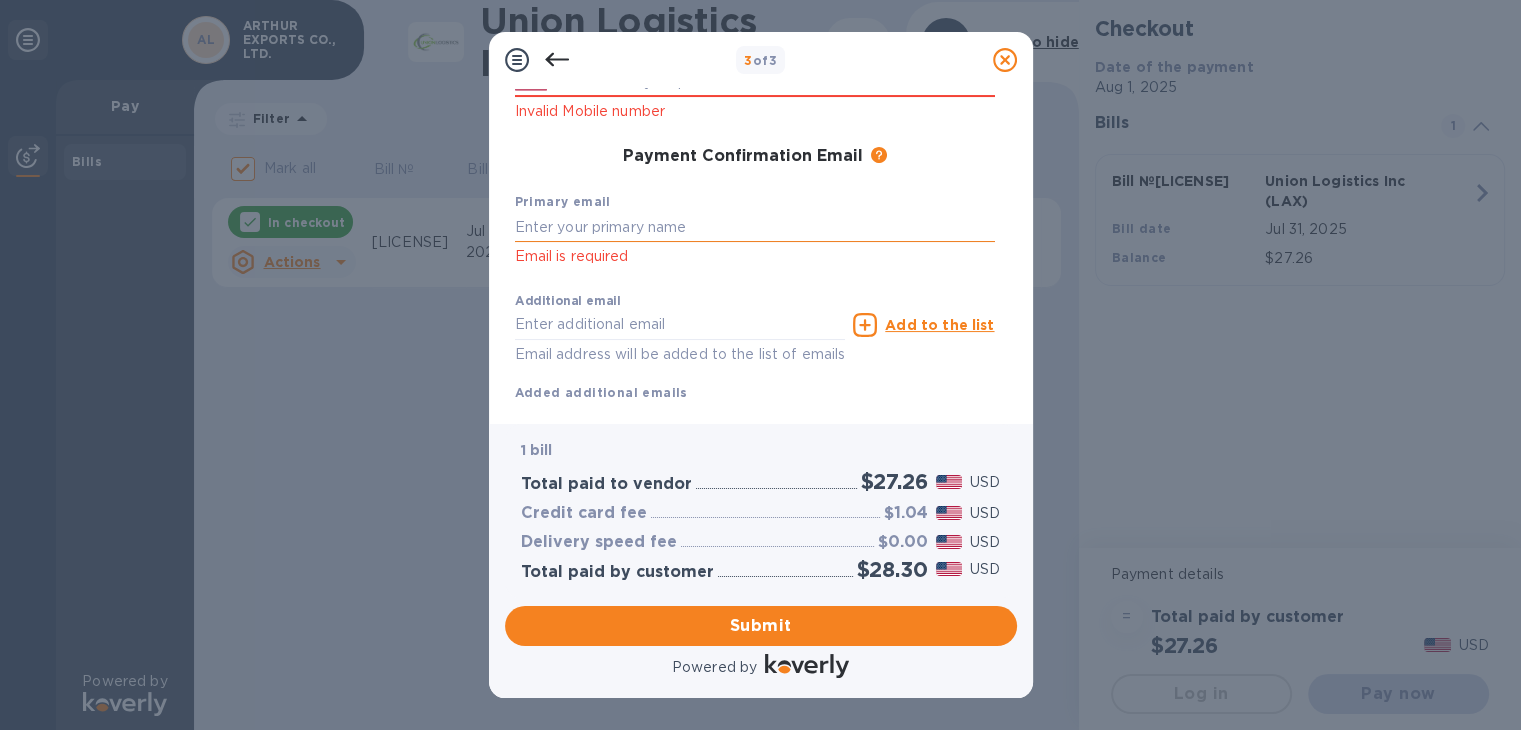 click at bounding box center (755, 227) 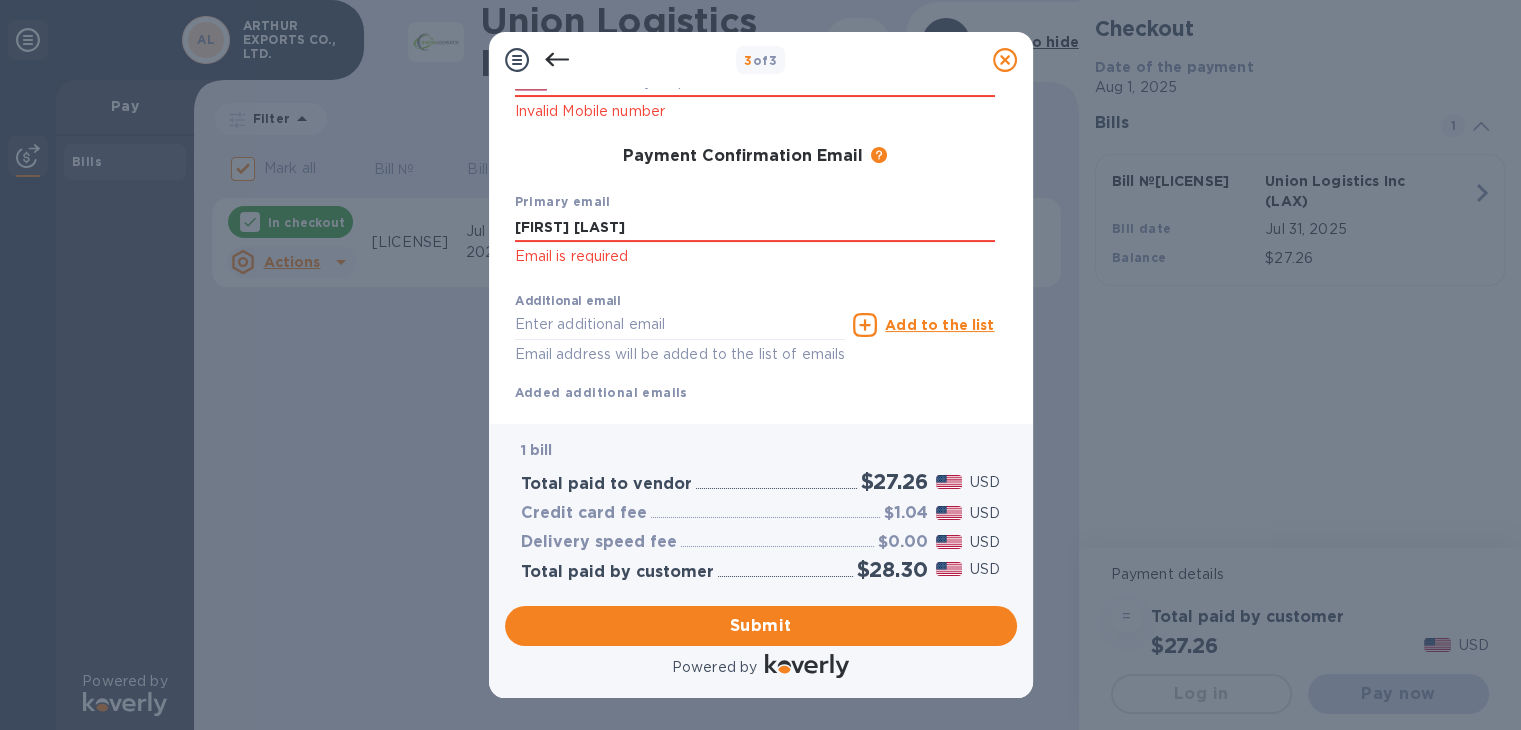 click on "Email is required" 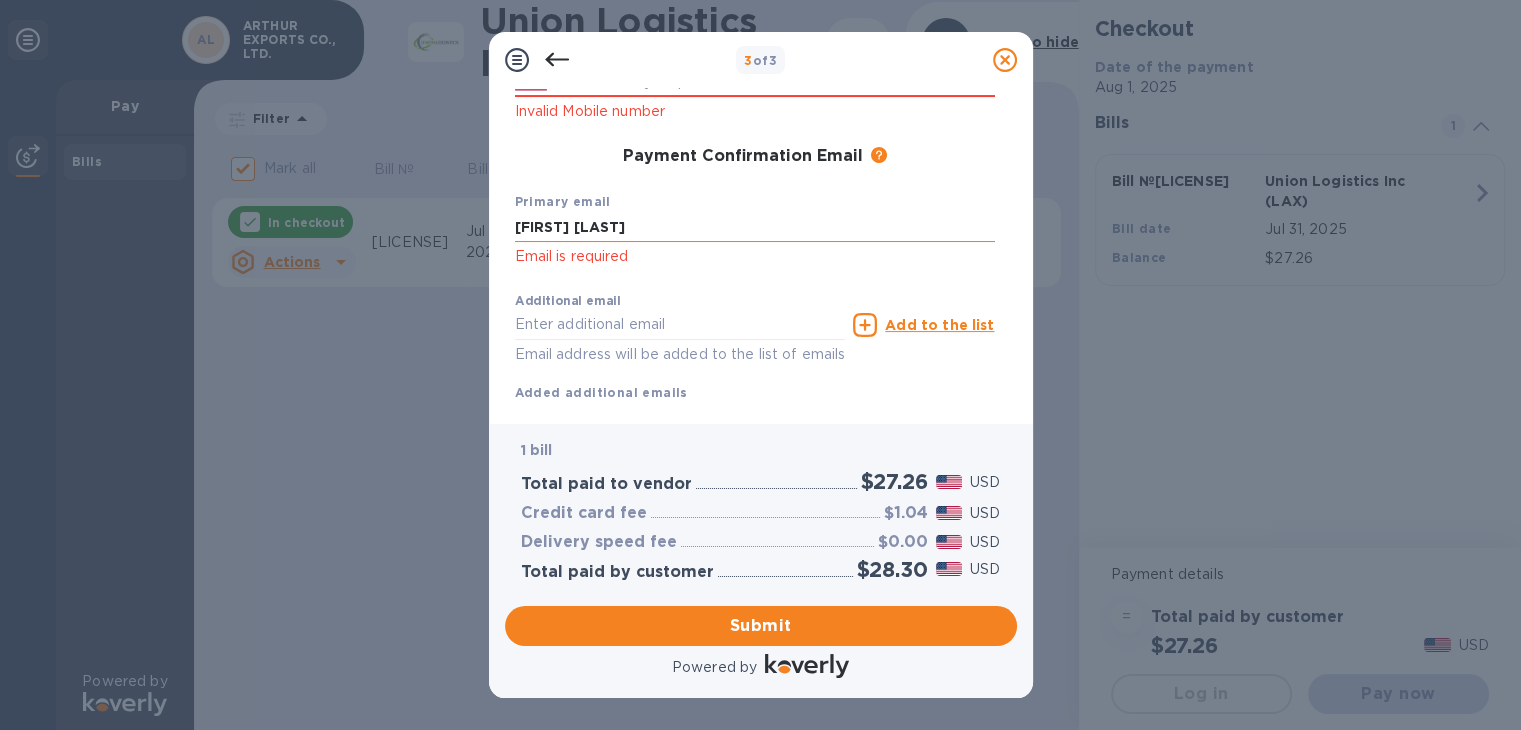 click on "[FIRST] [LAST]" at bounding box center (755, 227) 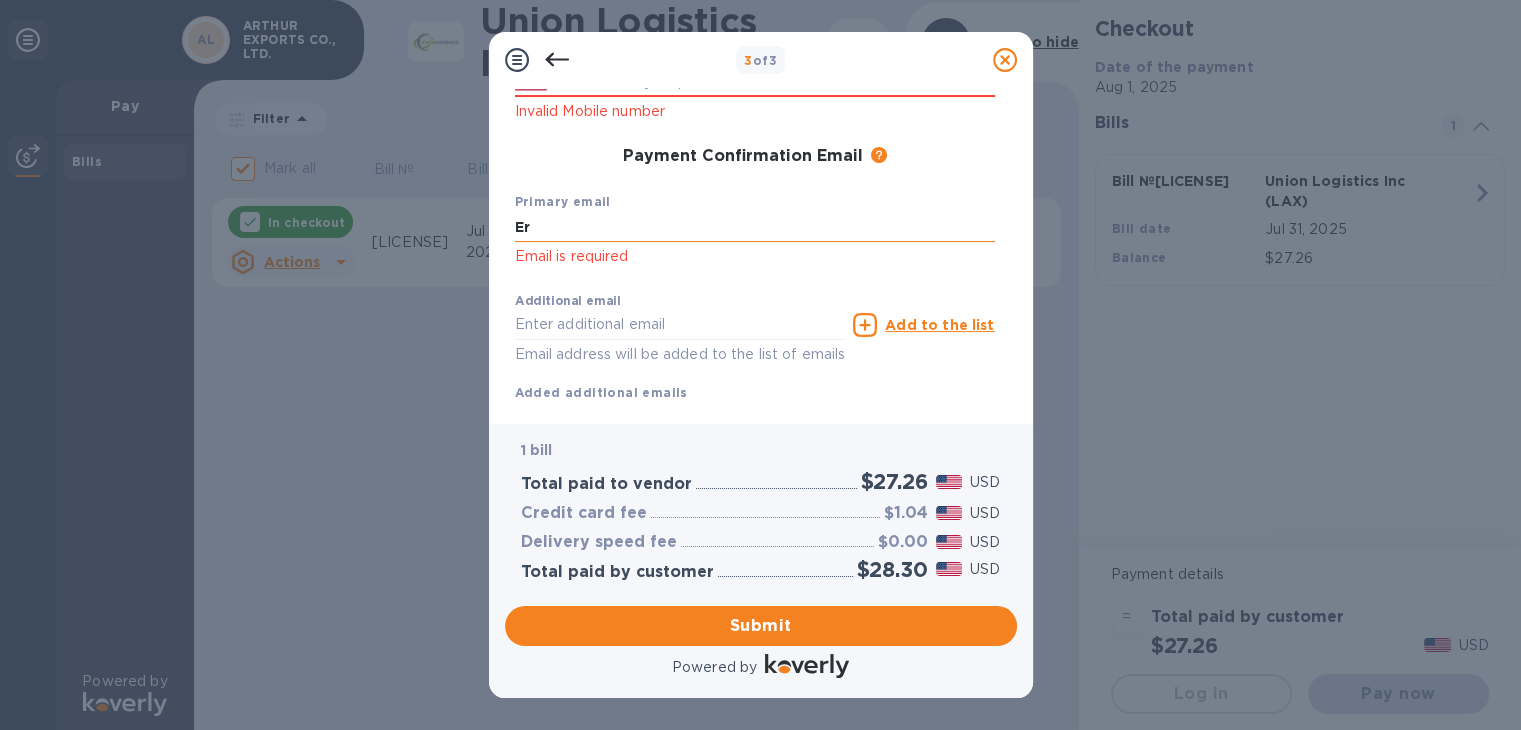 type on "E" 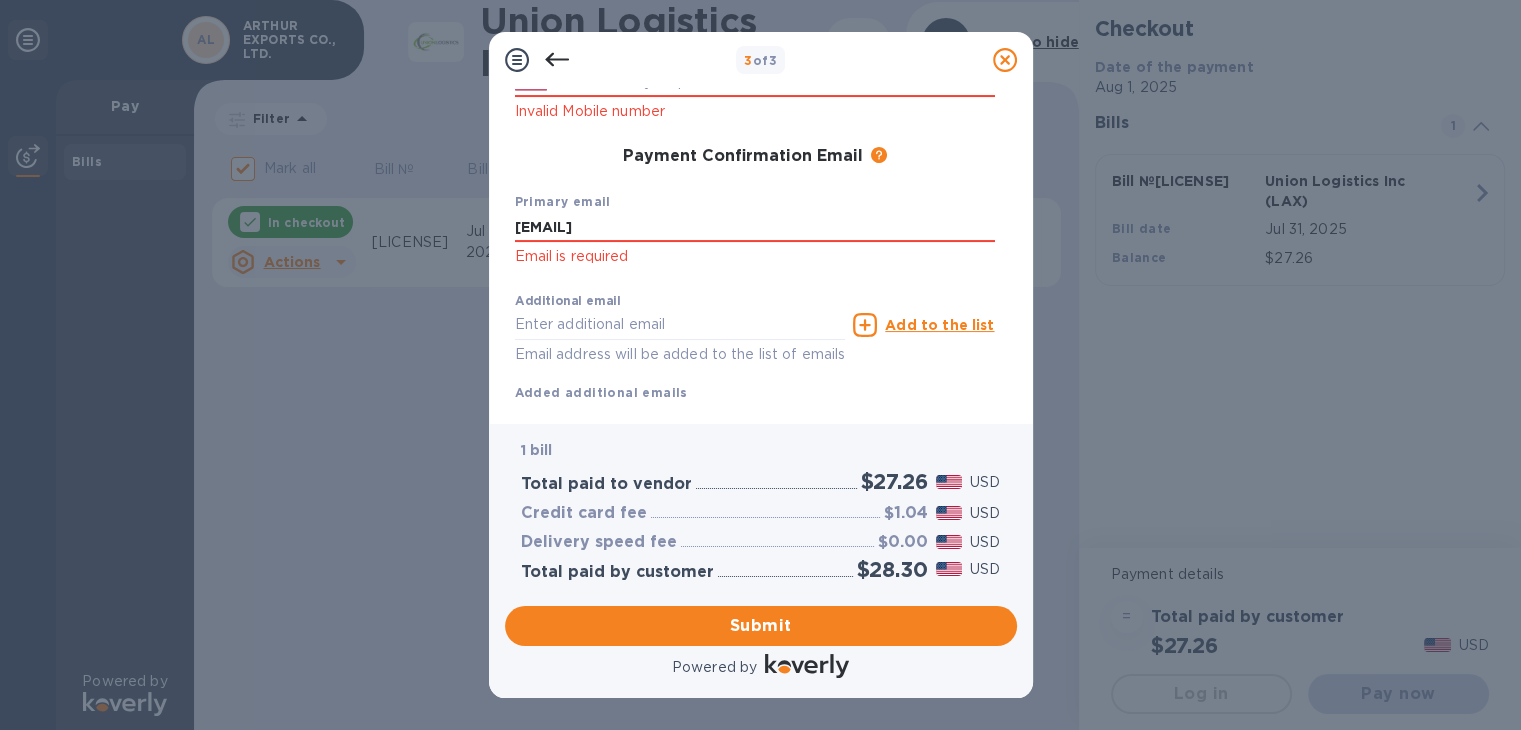 type on "[EMAIL]" 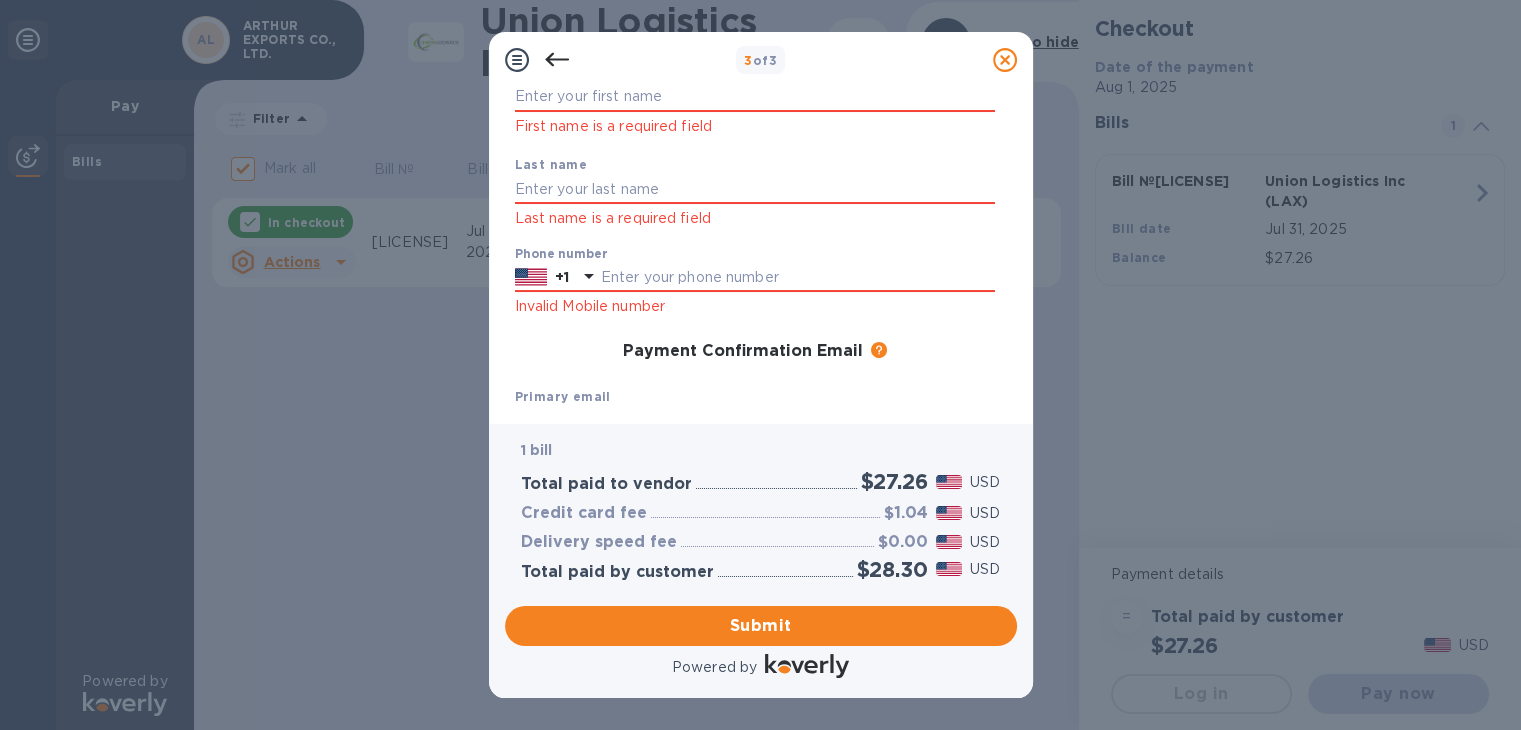 scroll, scrollTop: 50, scrollLeft: 0, axis: vertical 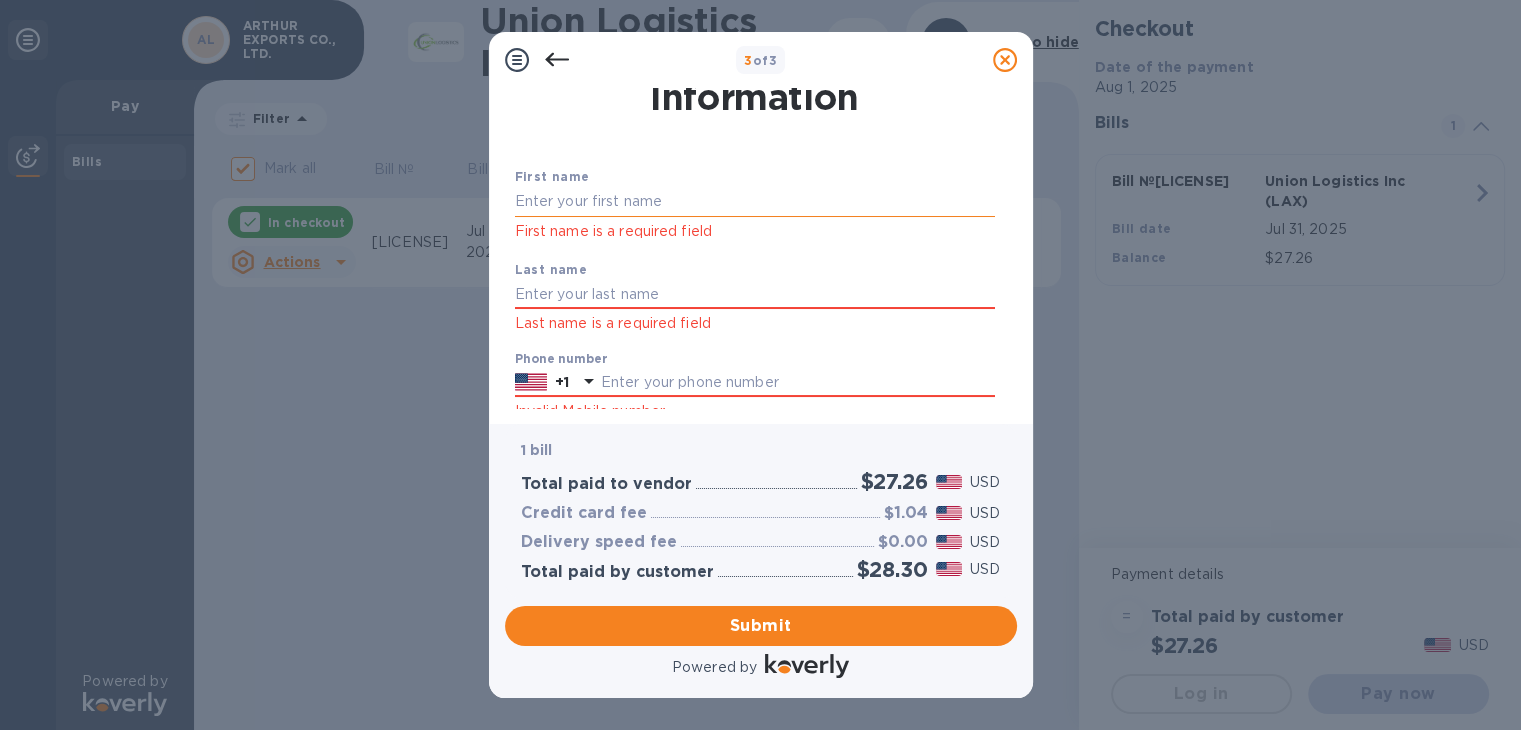 click at bounding box center [755, 202] 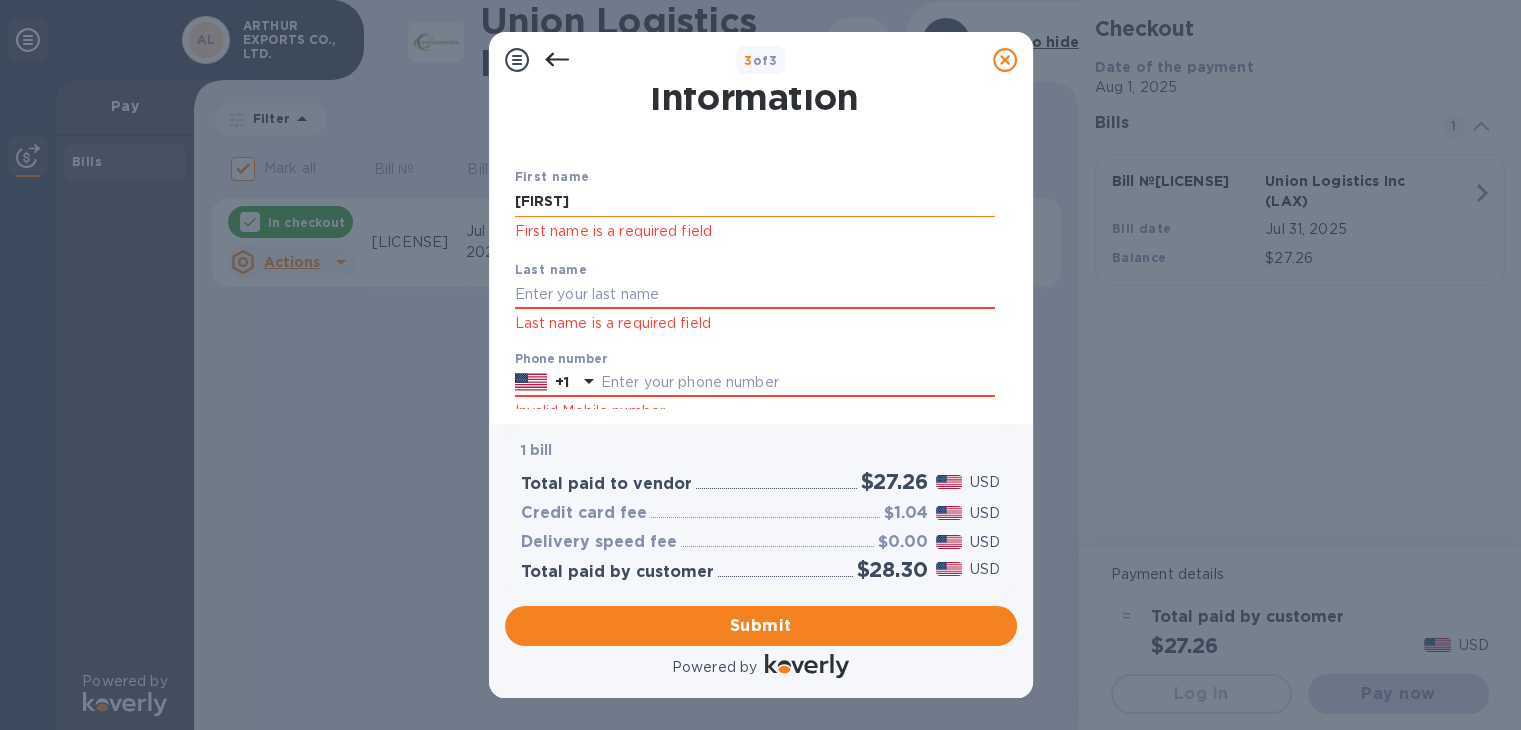 type on "[LAST]" 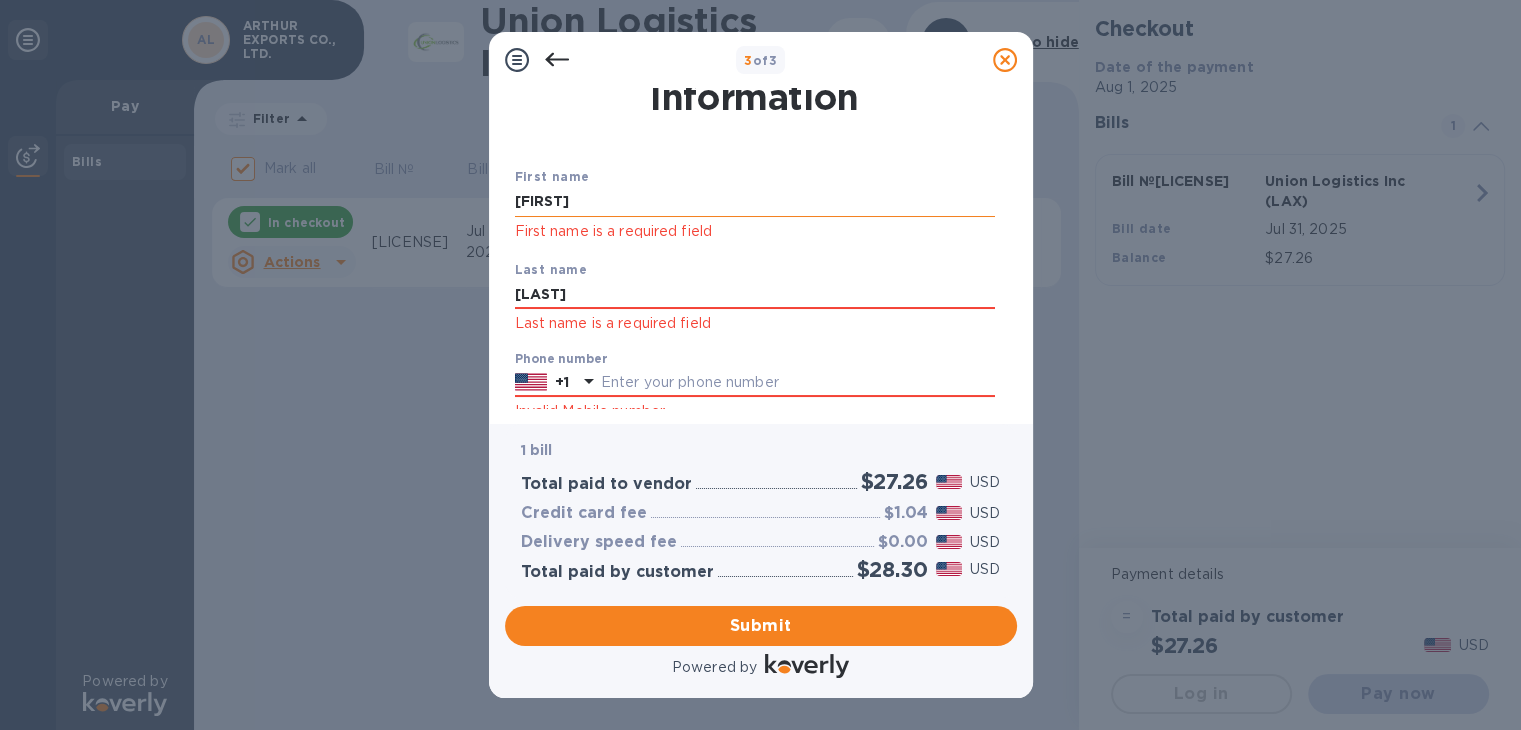 type on "[PHONE]" 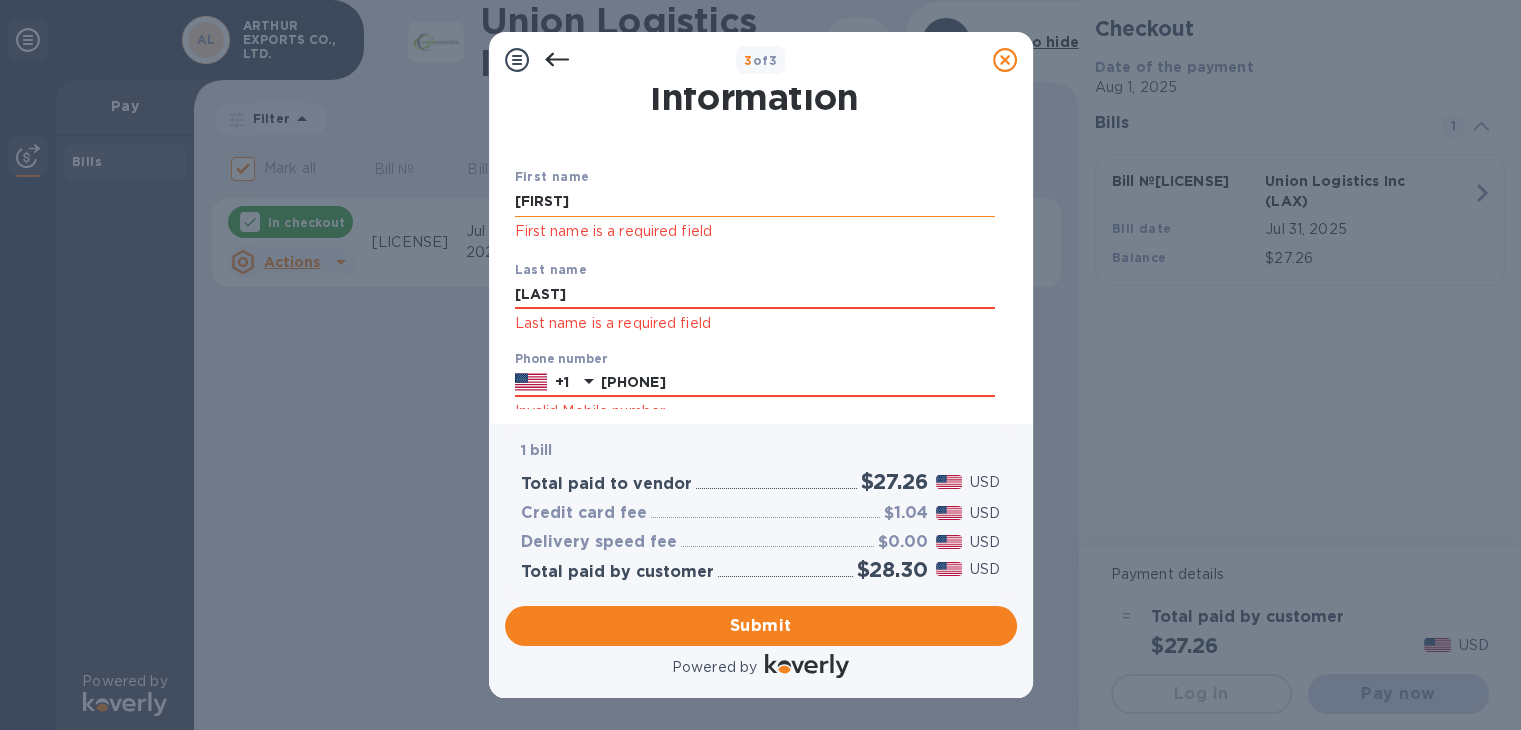 type on "[EMAIL]" 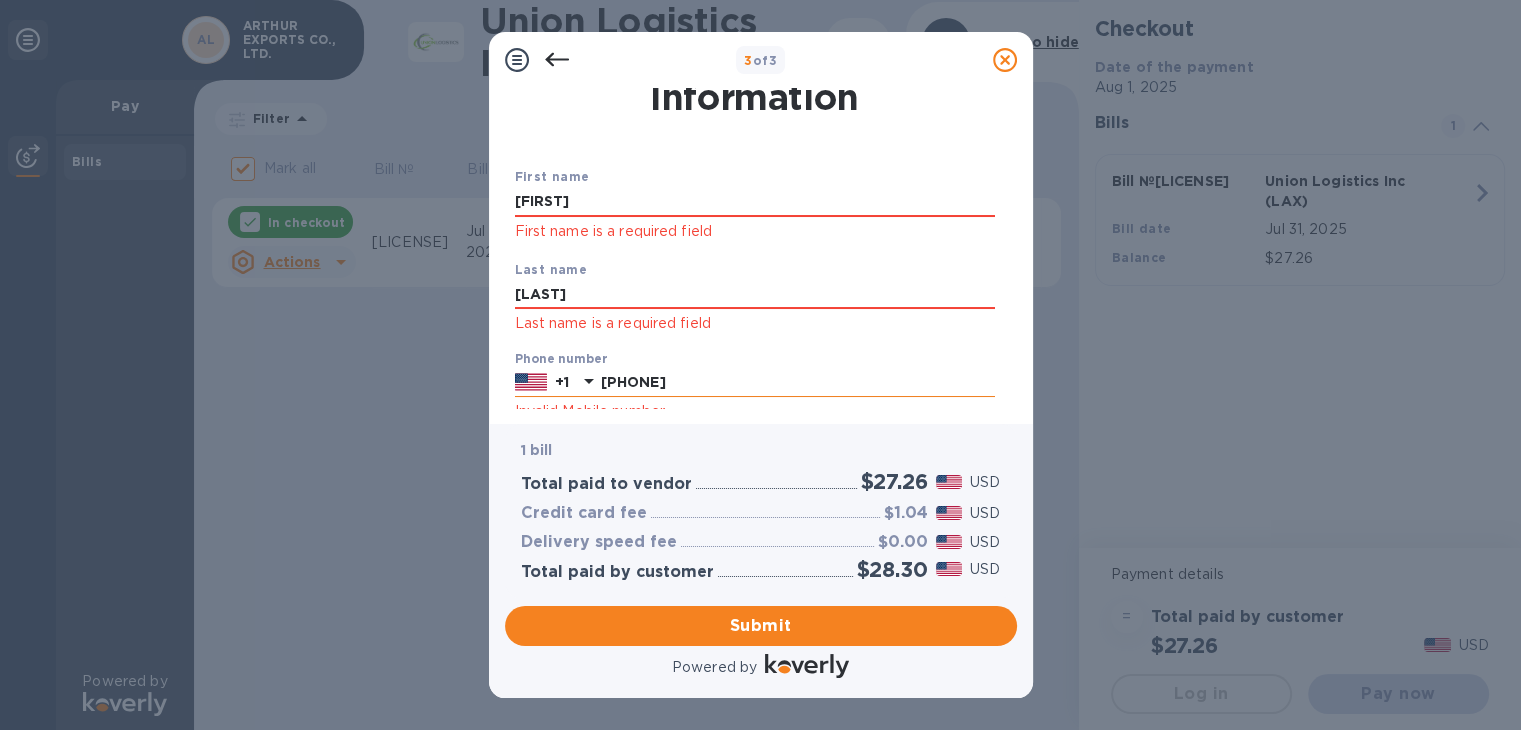 click on "[PHONE]" at bounding box center (798, 383) 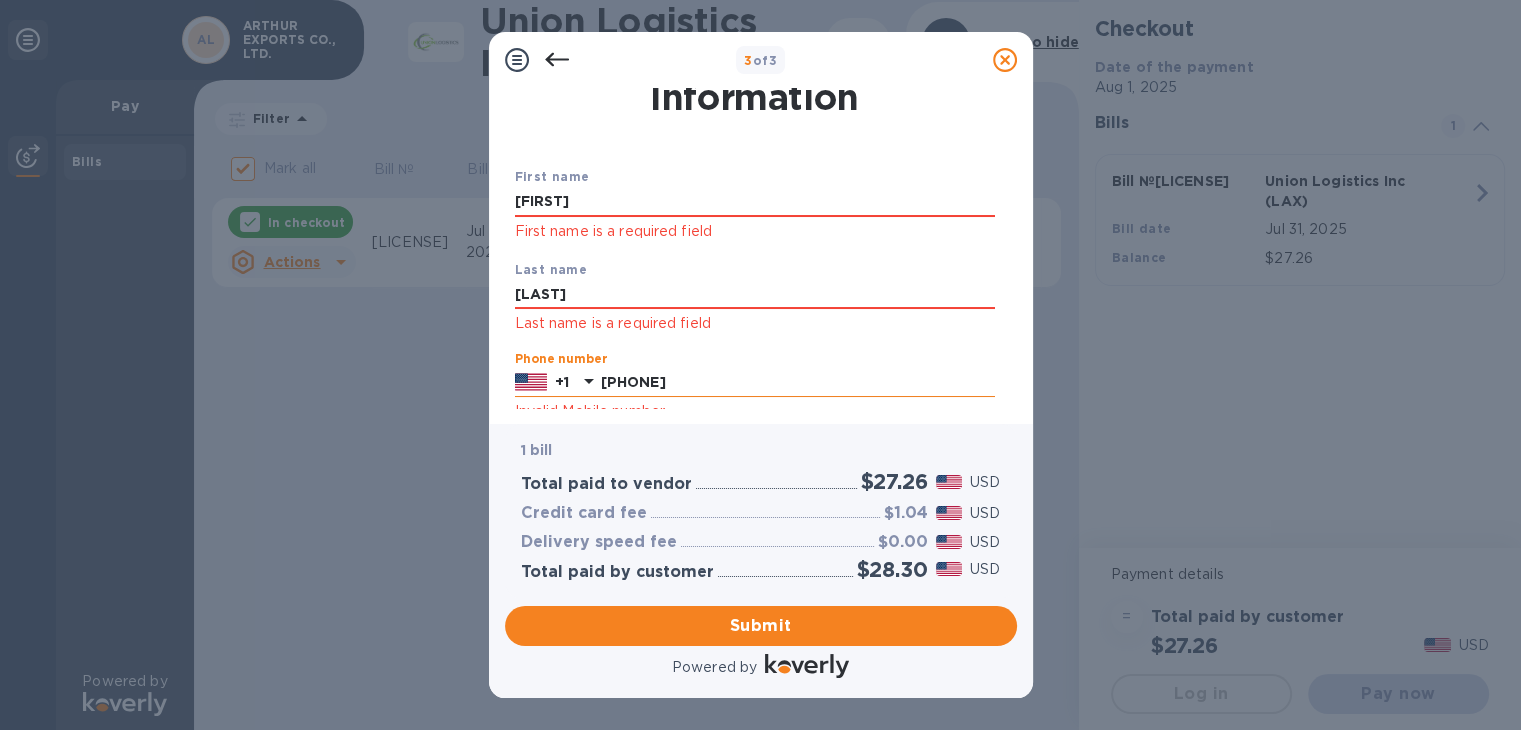 type on "[PHONE]" 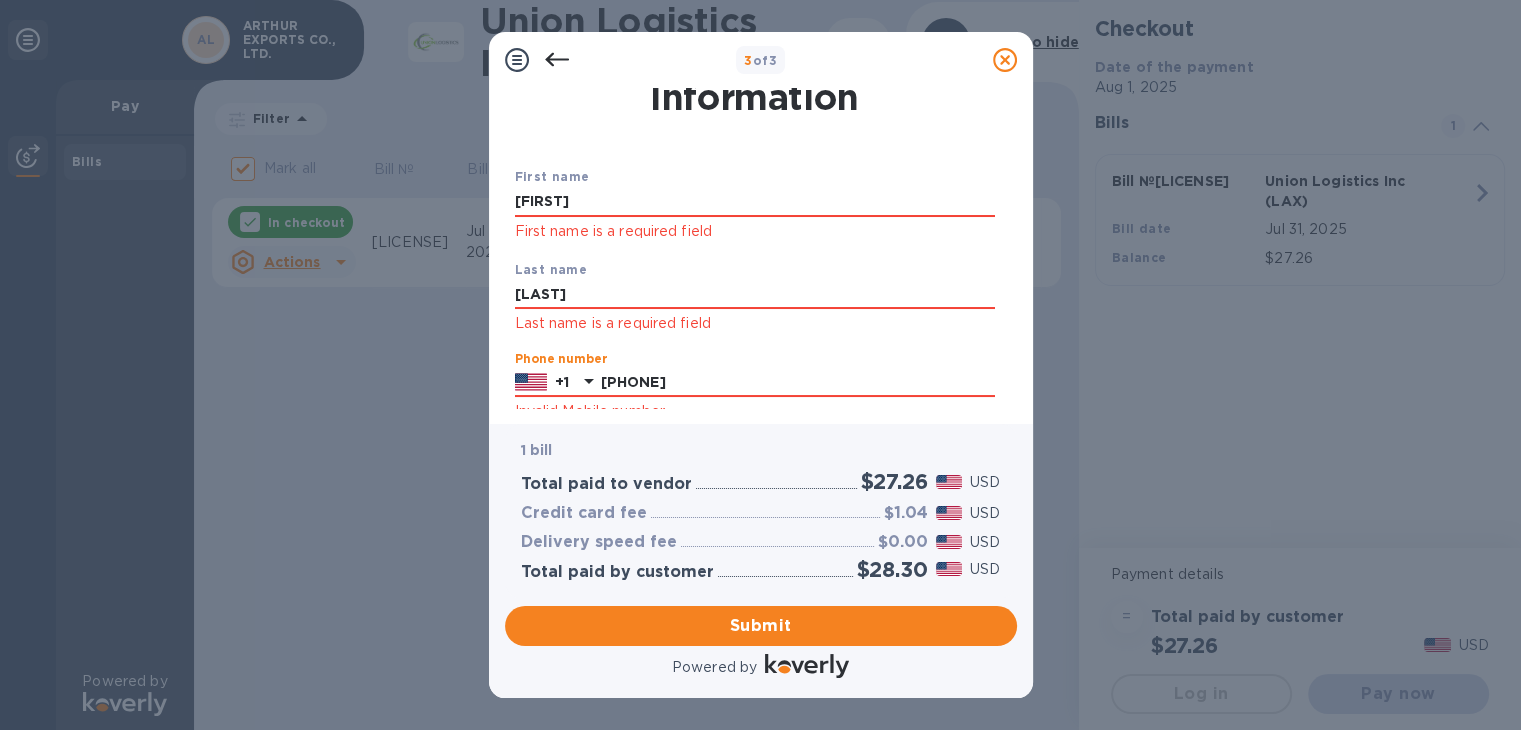 click on "Payment Contact Information First name [FIRST] First name is a required field Last name [LAST] Last name is a required field Phone number +1 [PHONE] Invalid Mobile number Payment Confirmation Email The added email addresses will be used to send the payment confirmation. Primary email [EMAIL] Email is required Additional email [EMAIL] Email address will be added to the list of emails Add to the list Added additional emails Submit" at bounding box center (761, 256) 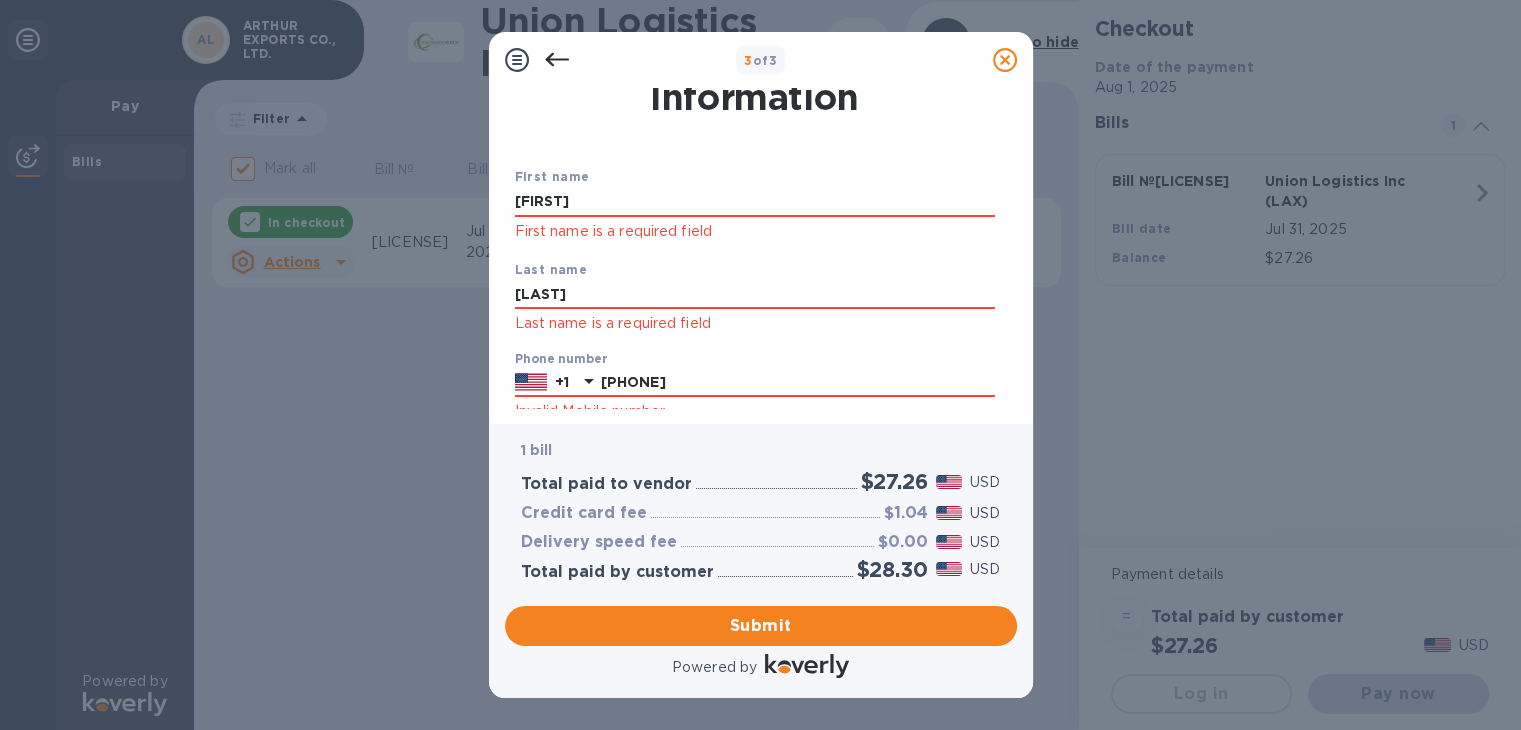 scroll, scrollTop: 0, scrollLeft: 0, axis: both 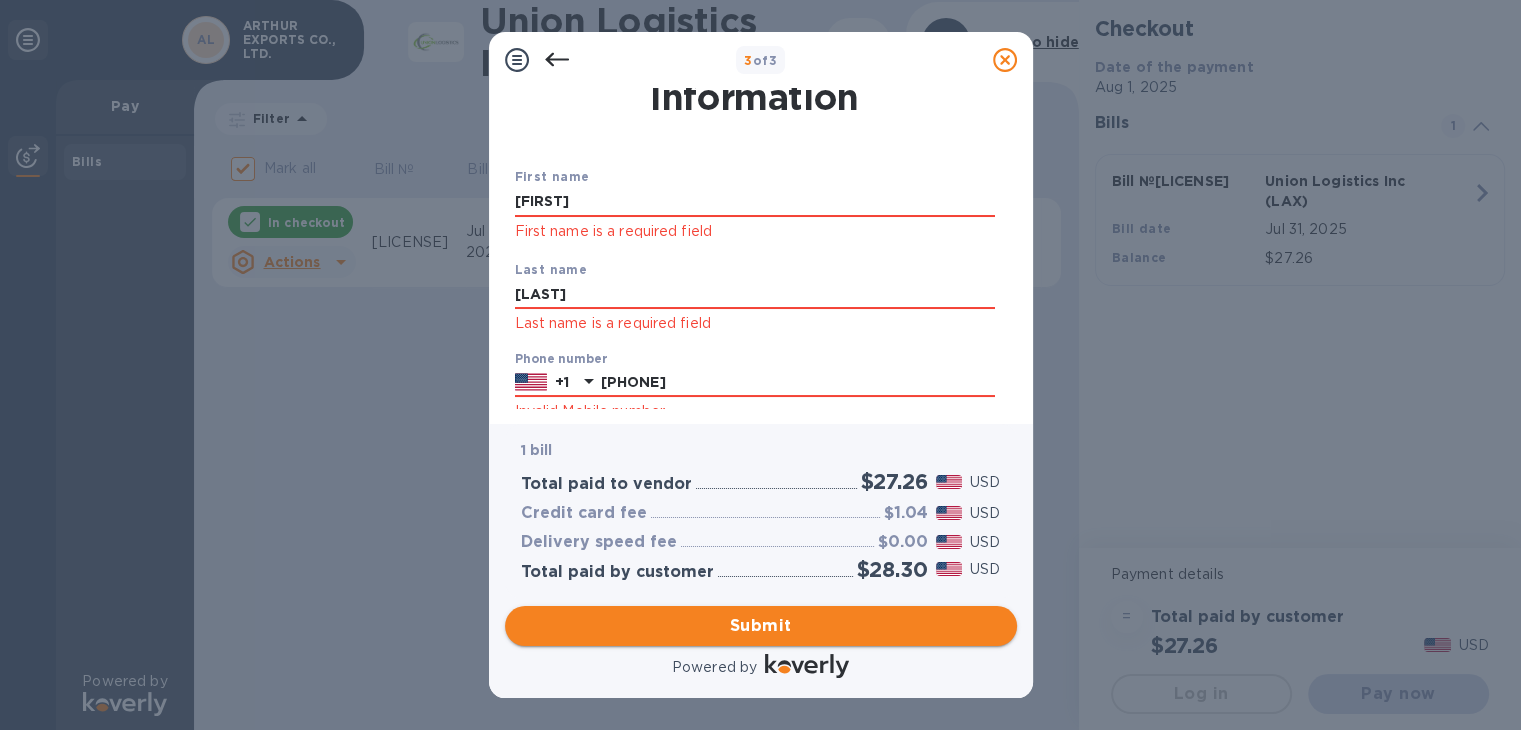 click on "Submit" at bounding box center (761, 626) 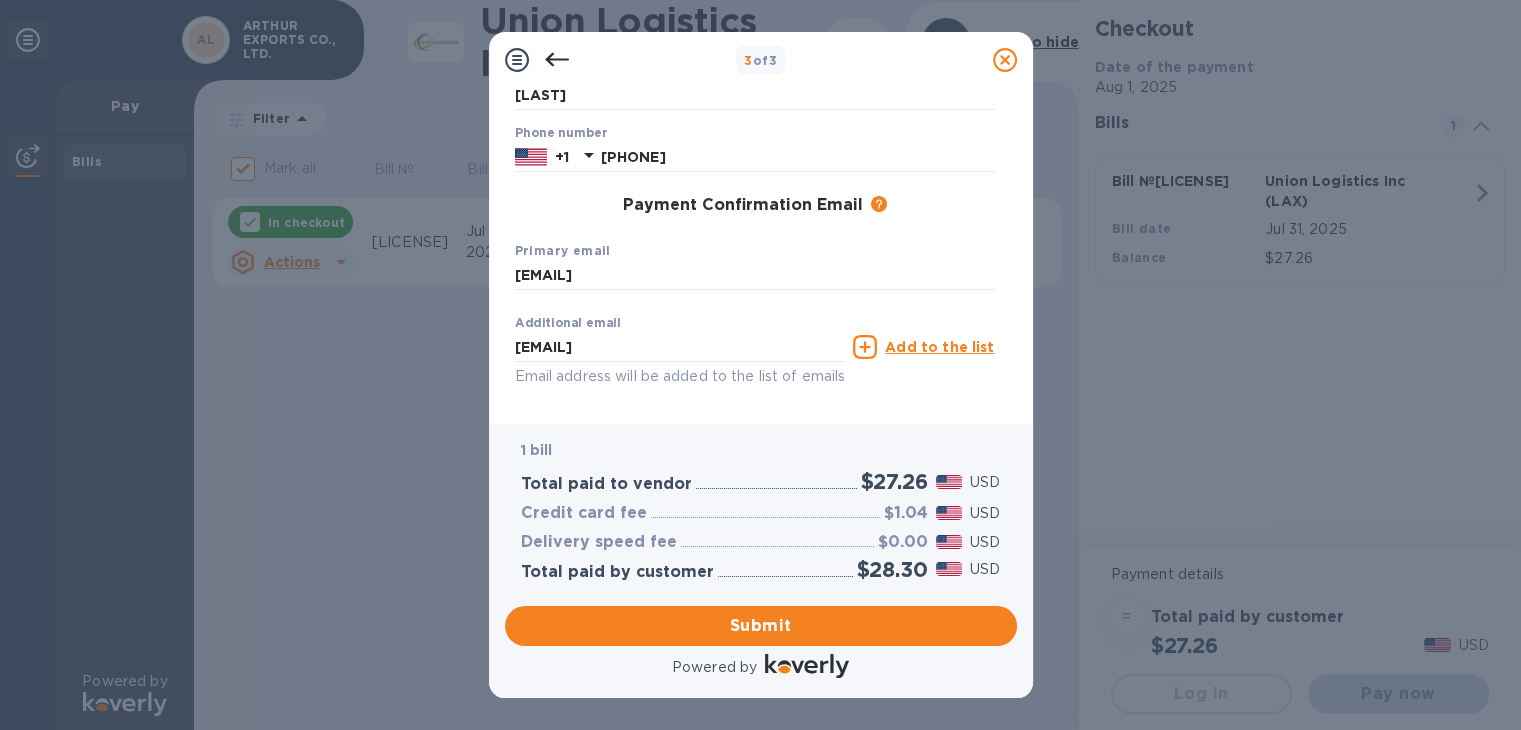 scroll, scrollTop: 324, scrollLeft: 0, axis: vertical 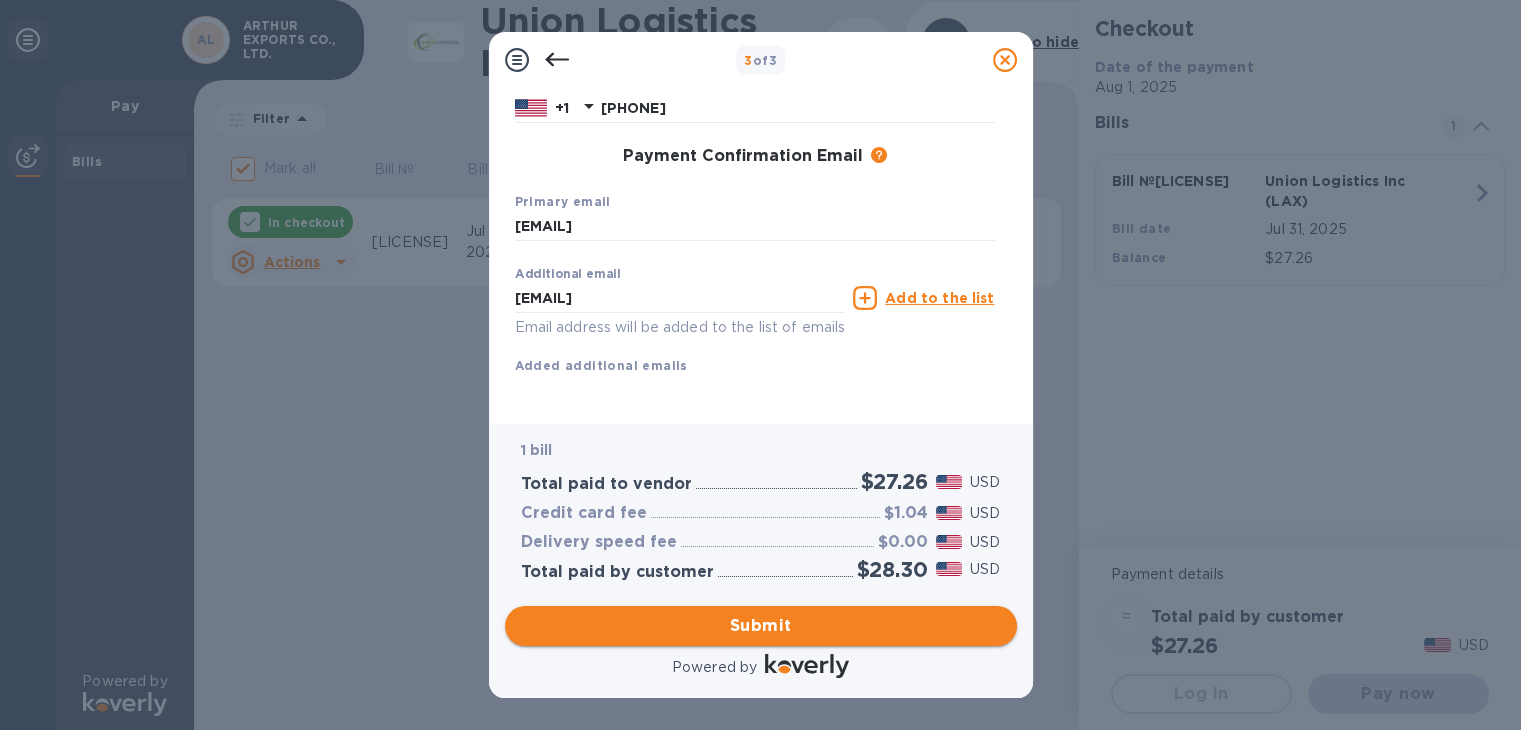 click on "Submit" at bounding box center [761, 626] 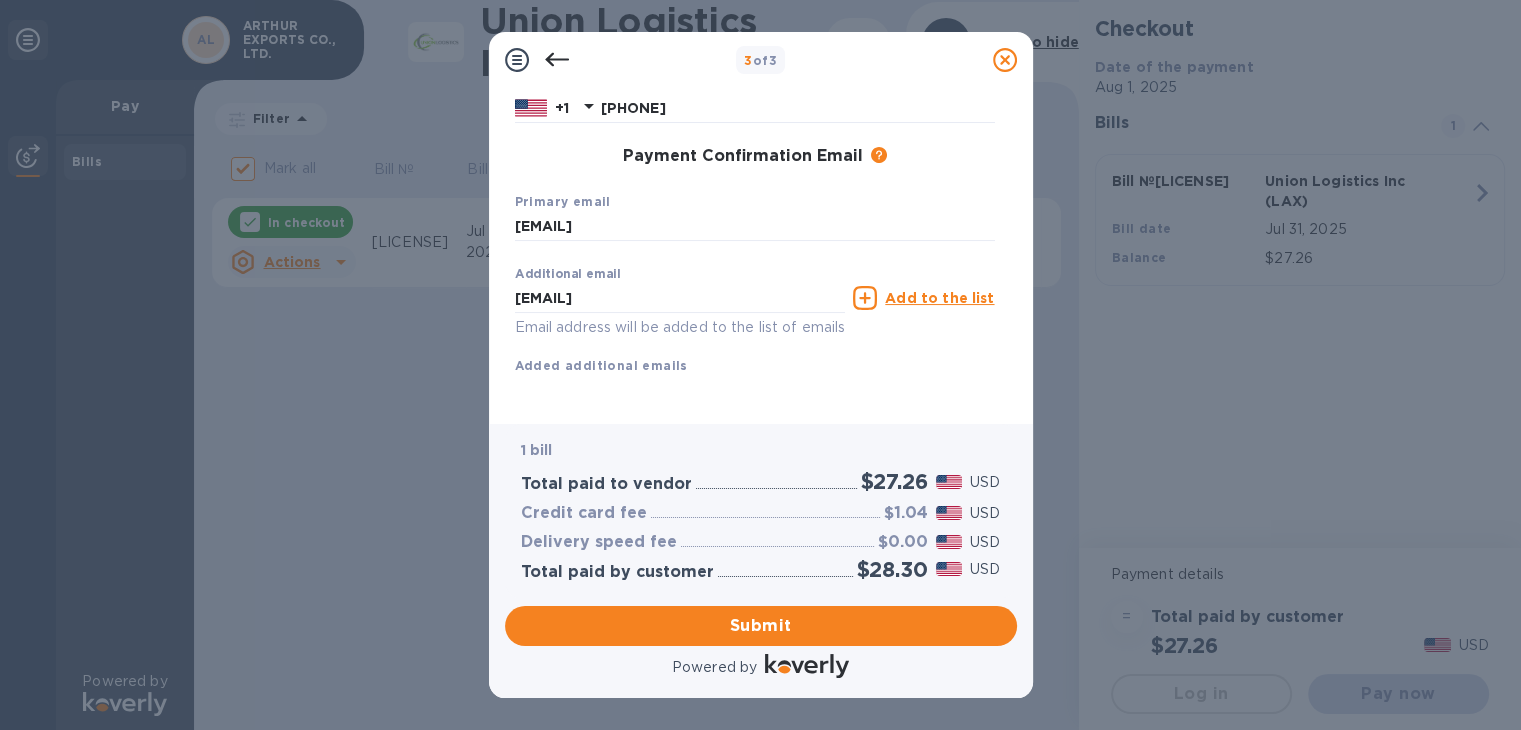scroll, scrollTop: 0, scrollLeft: 0, axis: both 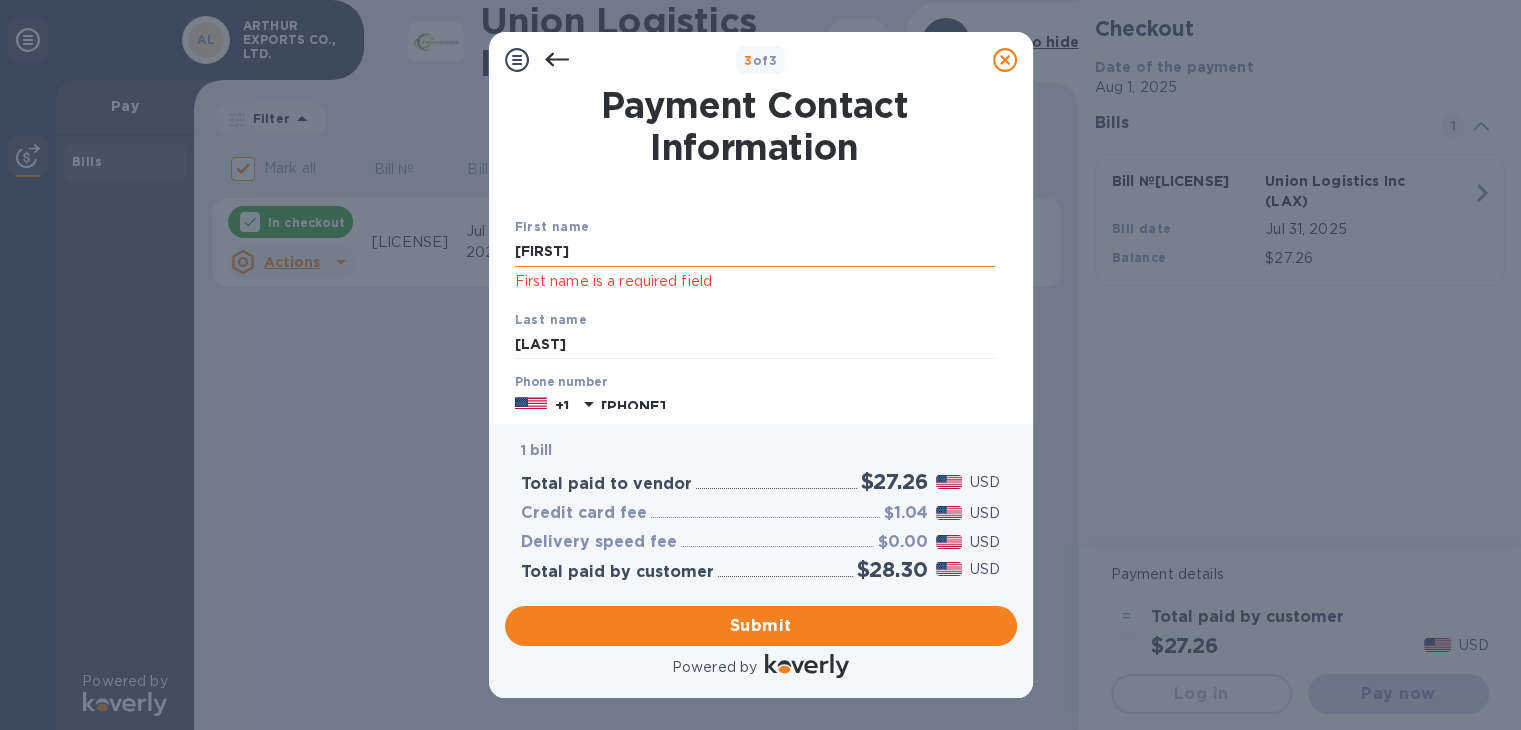 click on "[FIRST]" at bounding box center [755, 252] 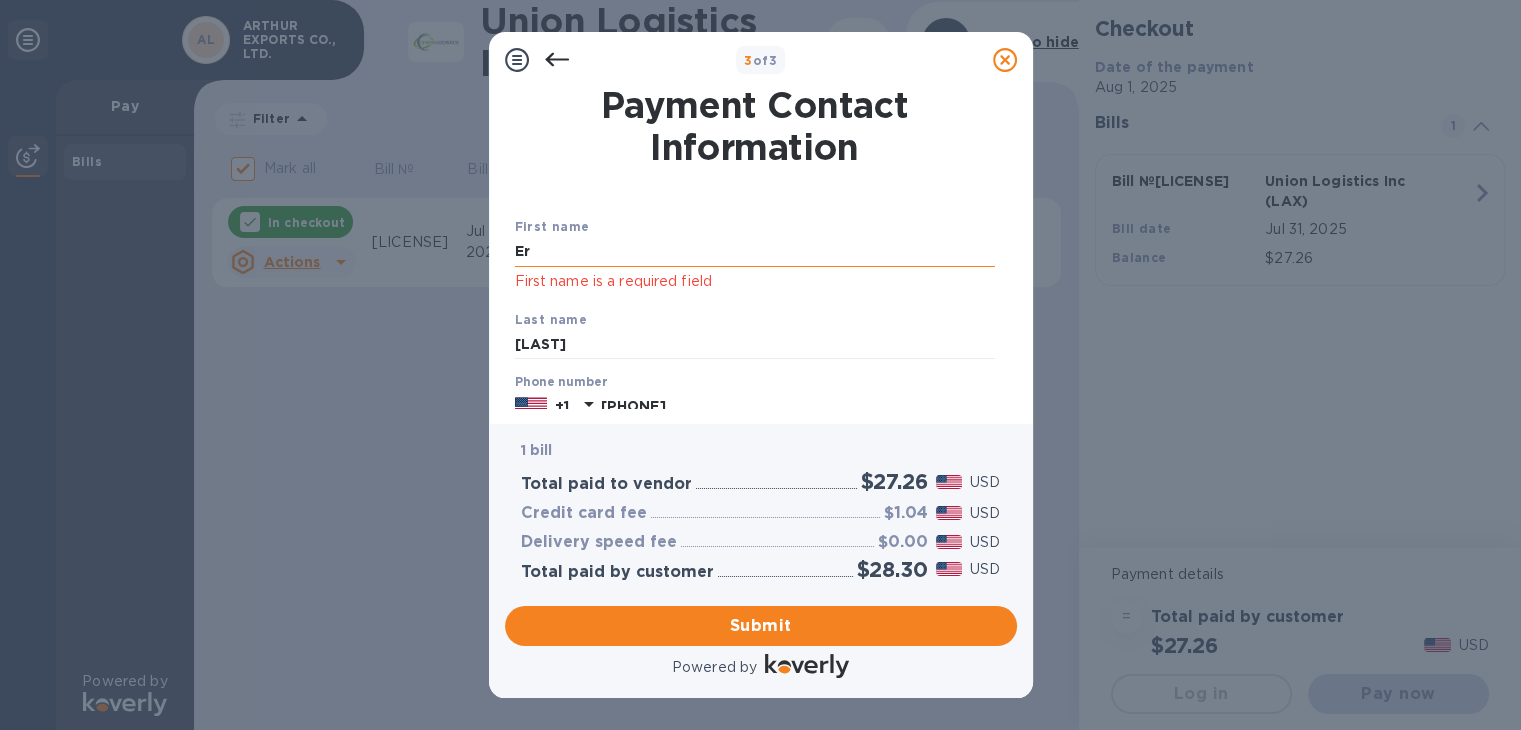 type on "E" 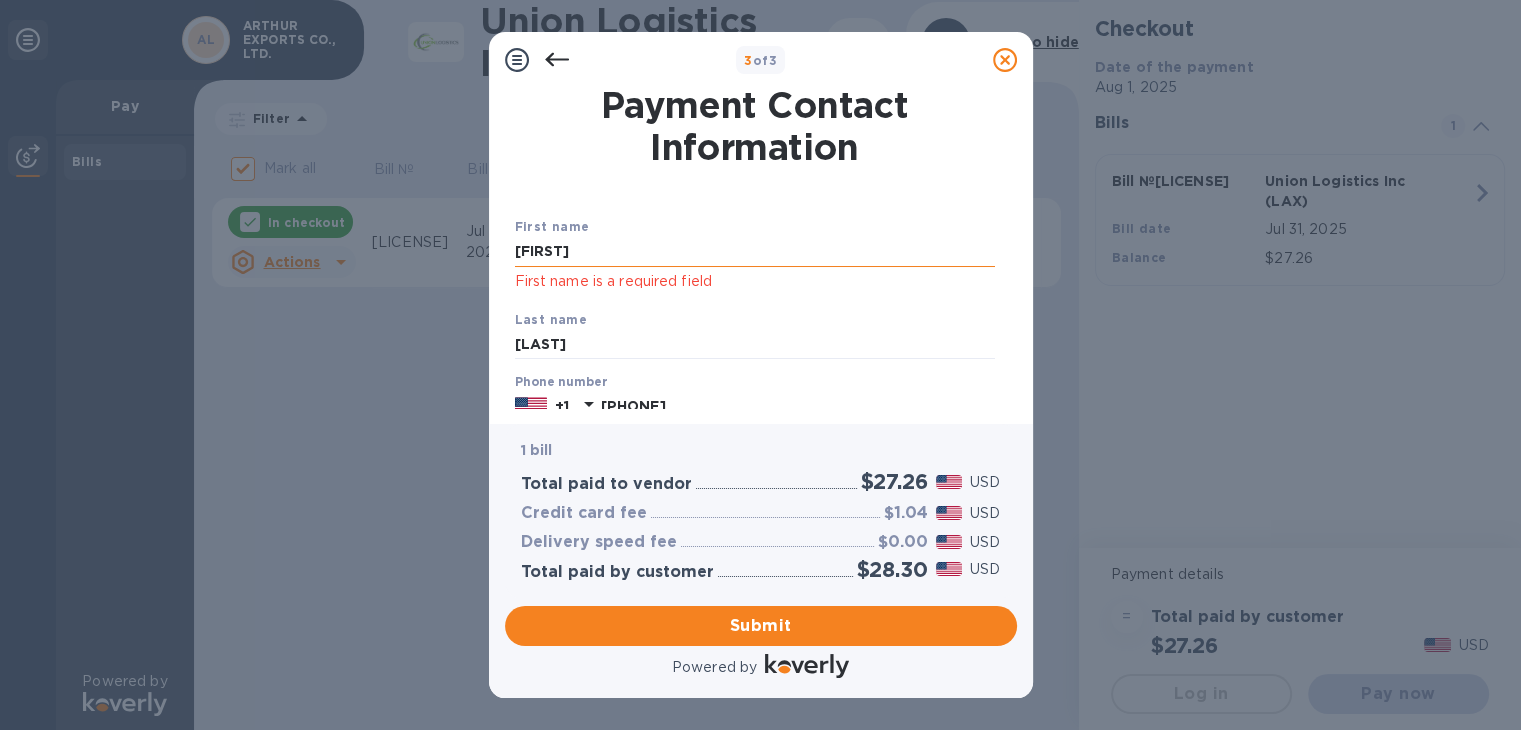 type on "[FIRST]" 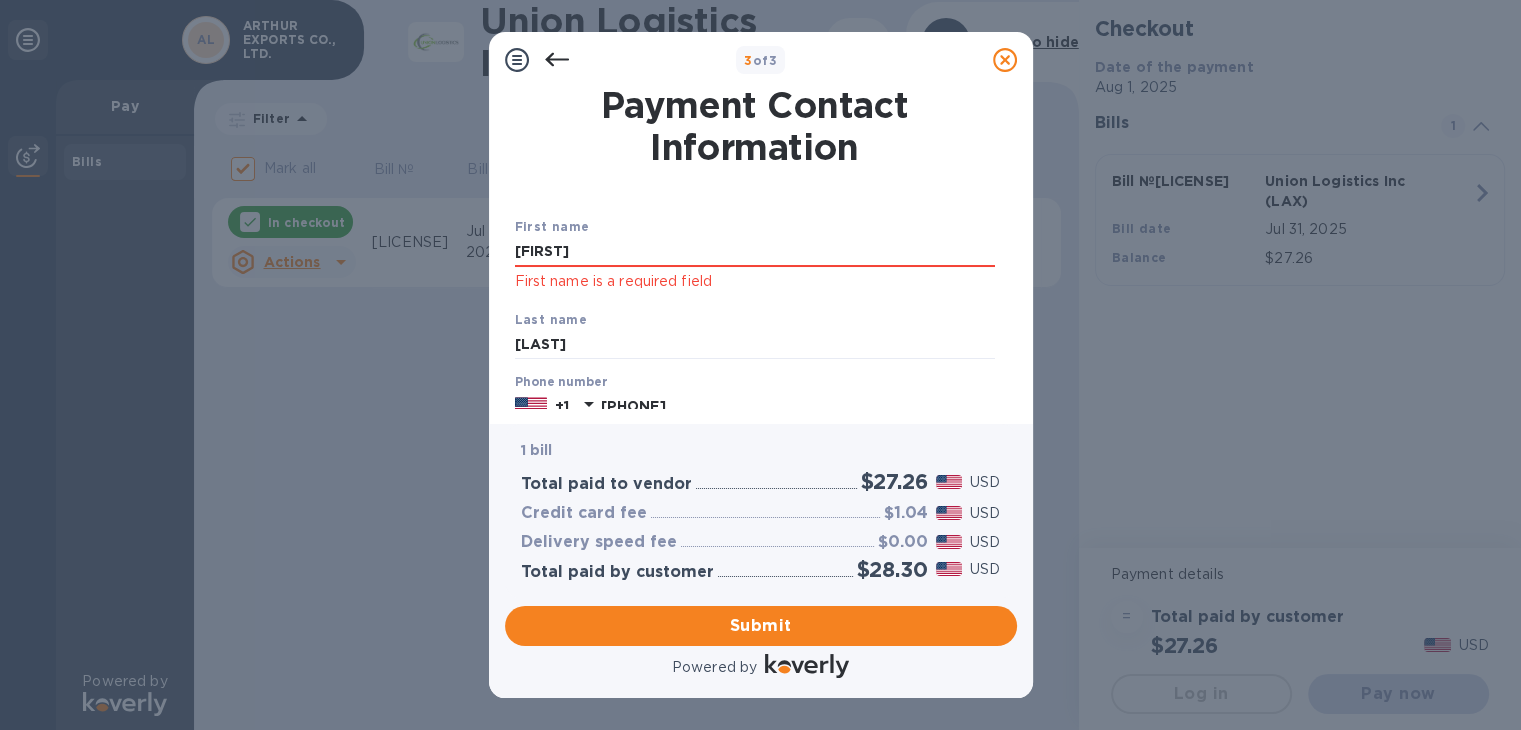 click on "Last name [LAST]" at bounding box center (755, 334) 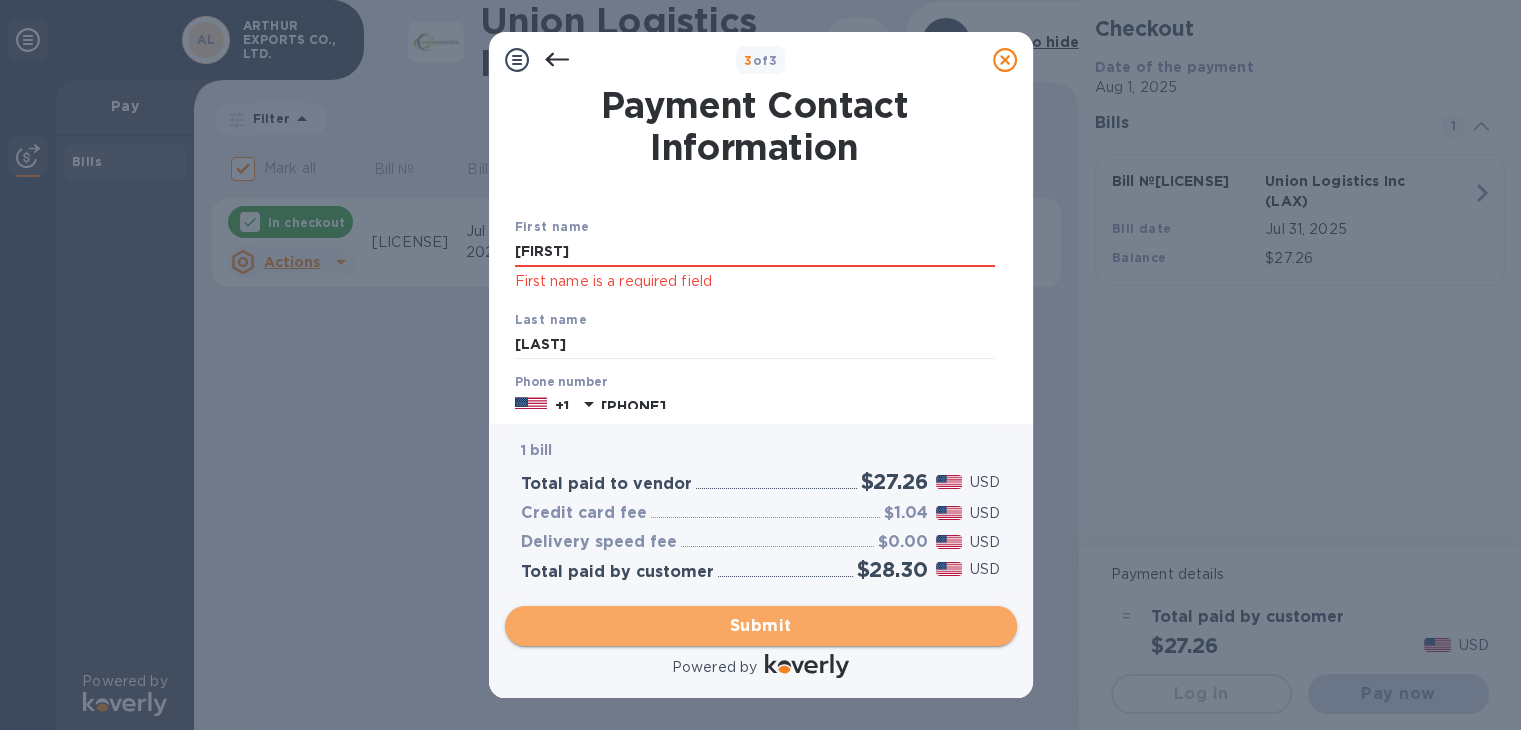click on "Submit" at bounding box center [761, 626] 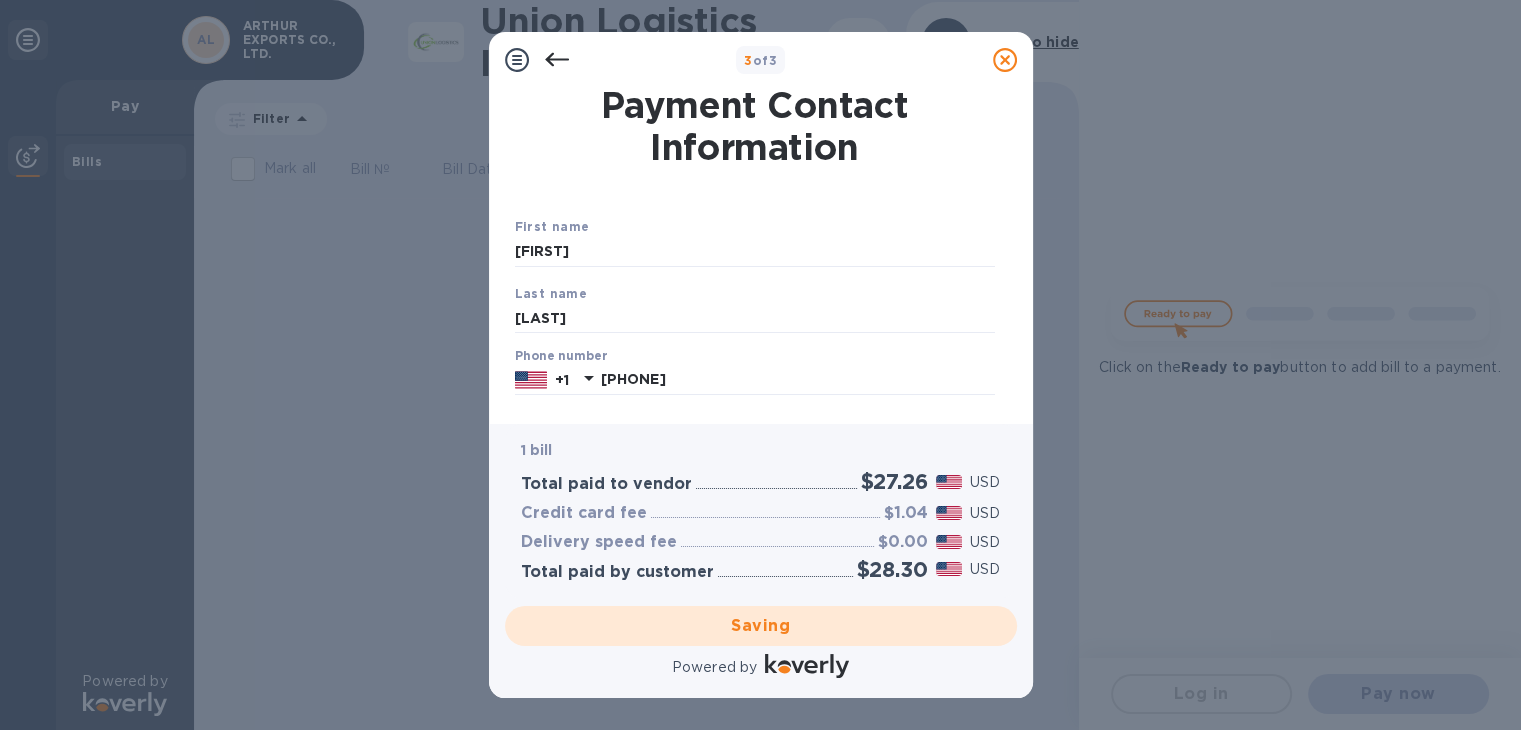checkbox on "false" 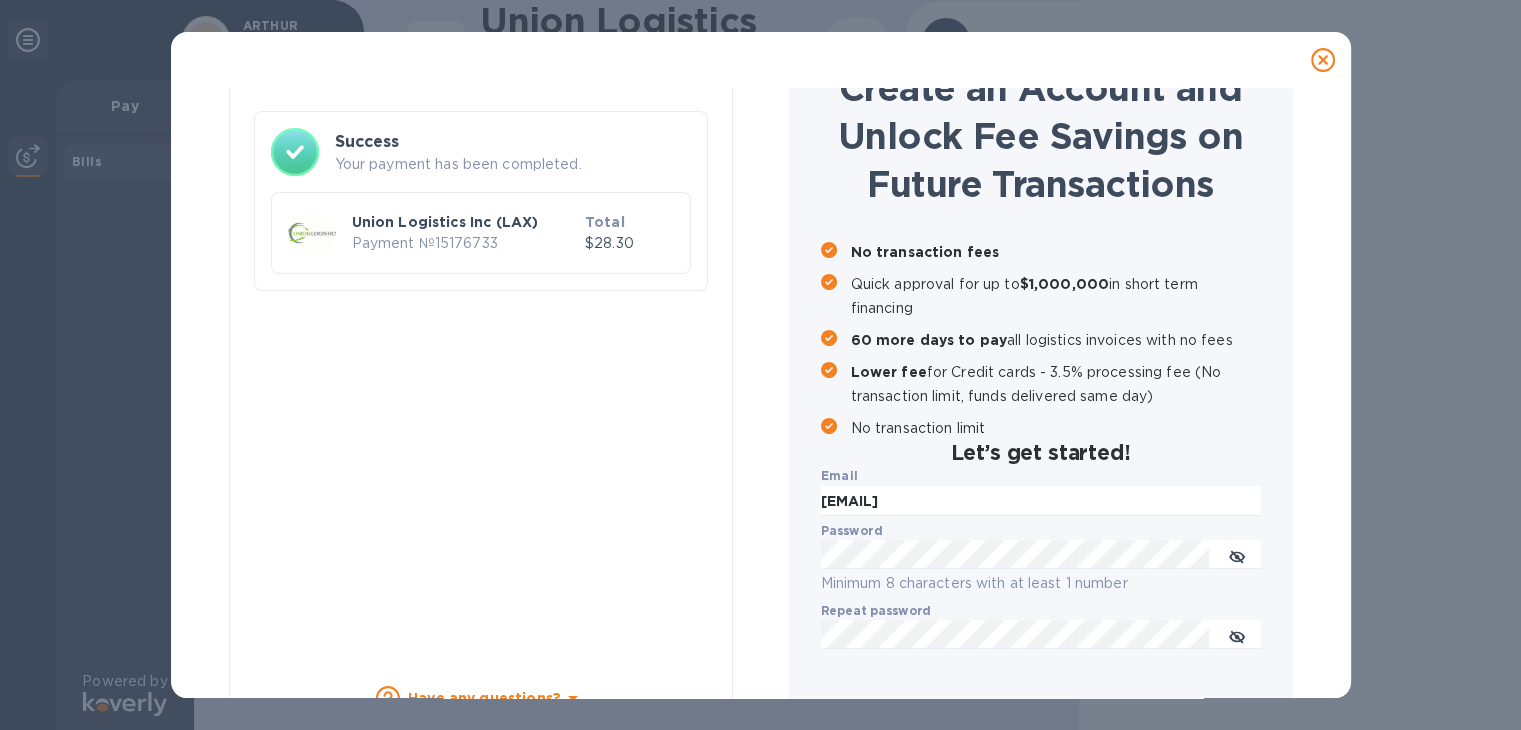 scroll, scrollTop: 0, scrollLeft: 0, axis: both 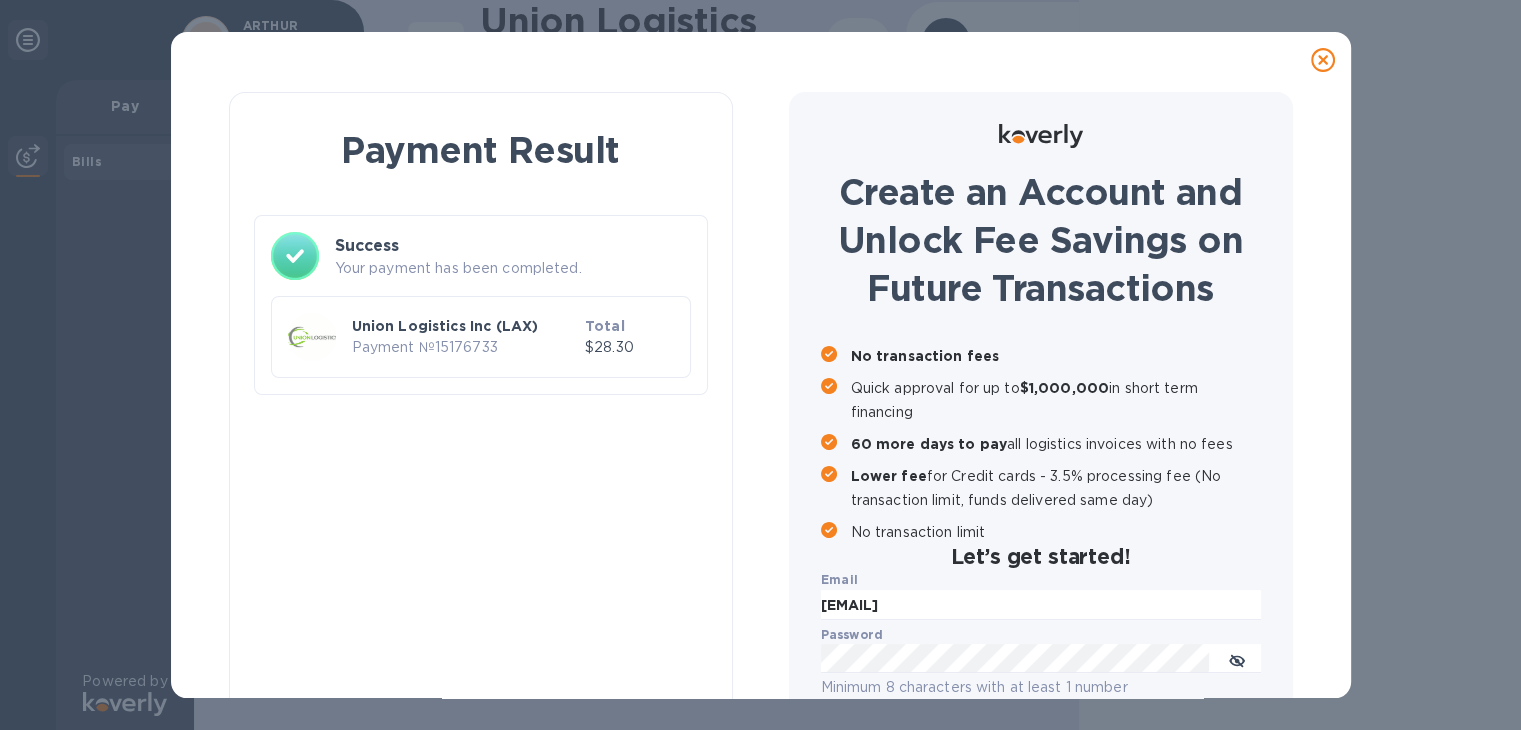 click on "Payment № 15176733" at bounding box center [464, 347] 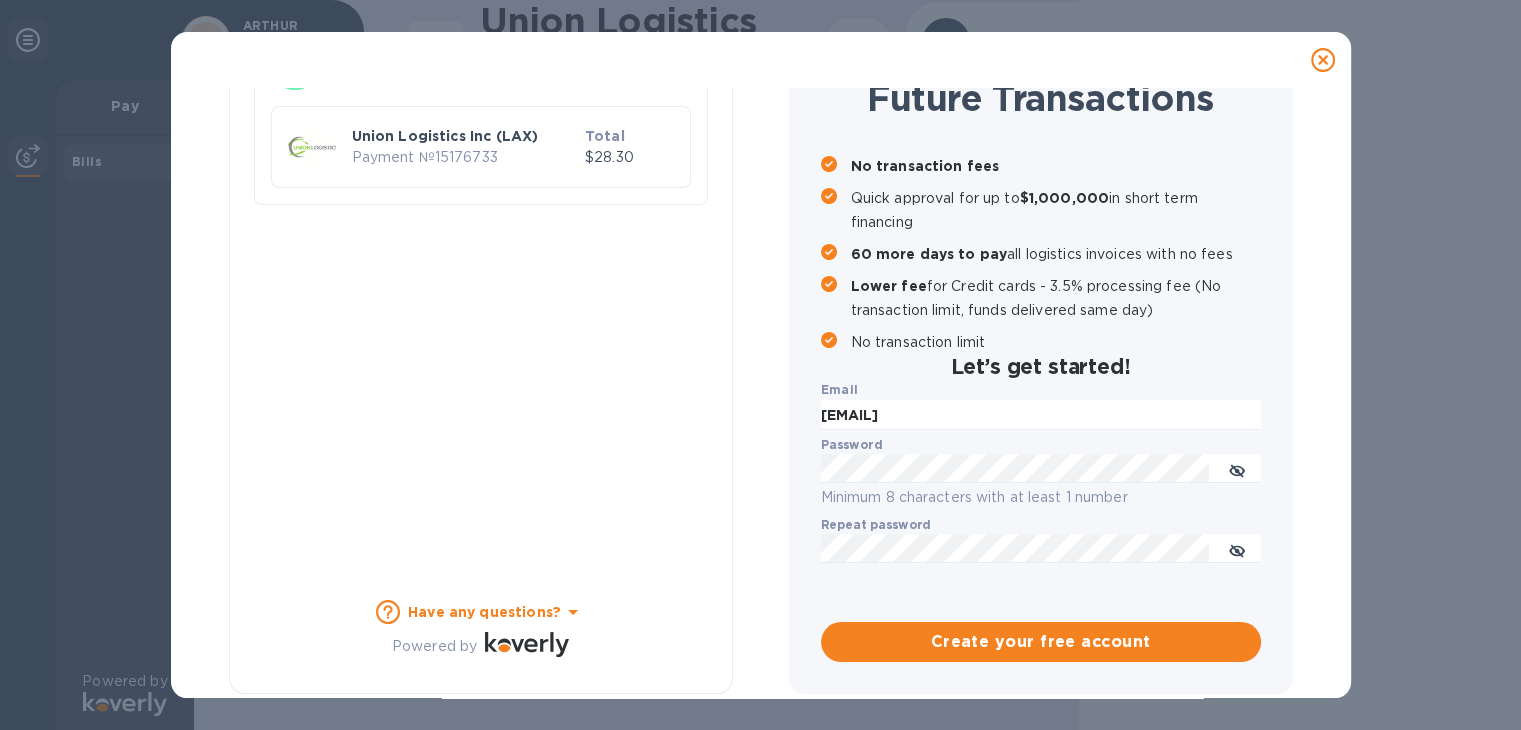 scroll, scrollTop: 0, scrollLeft: 0, axis: both 